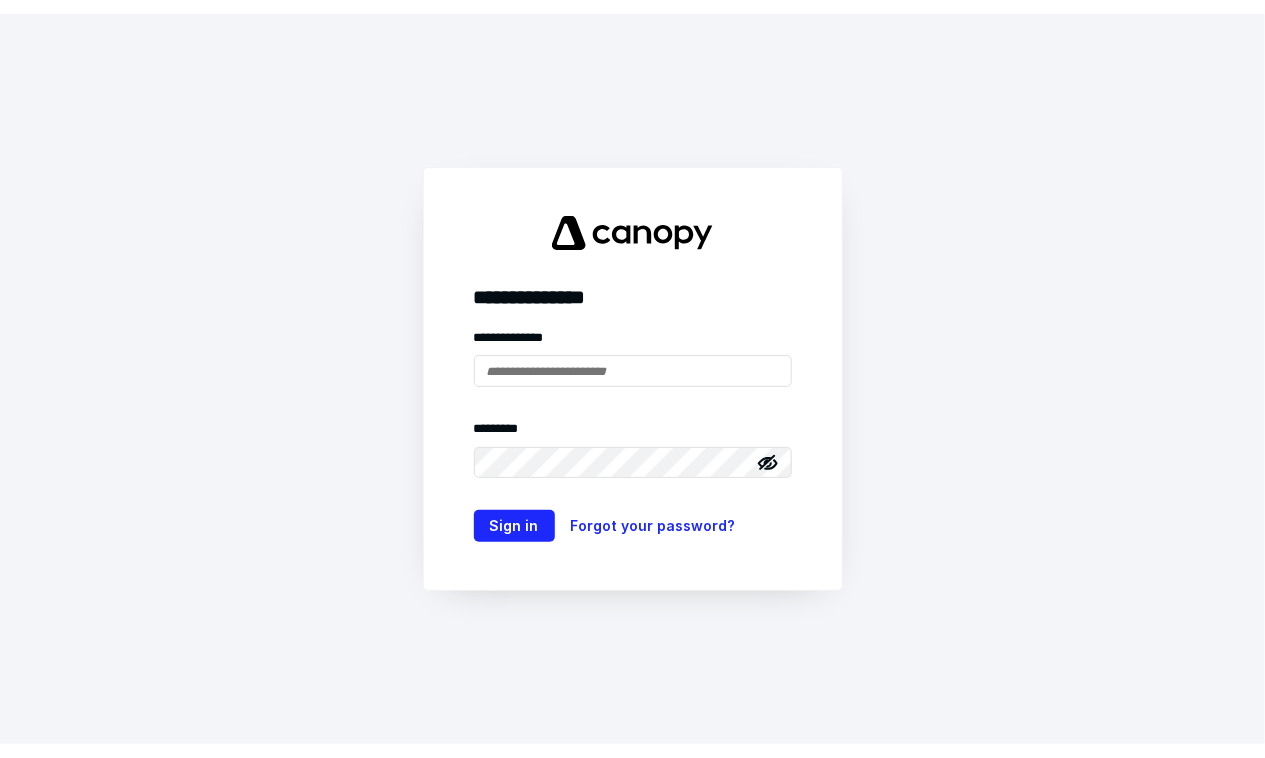 scroll, scrollTop: 0, scrollLeft: 0, axis: both 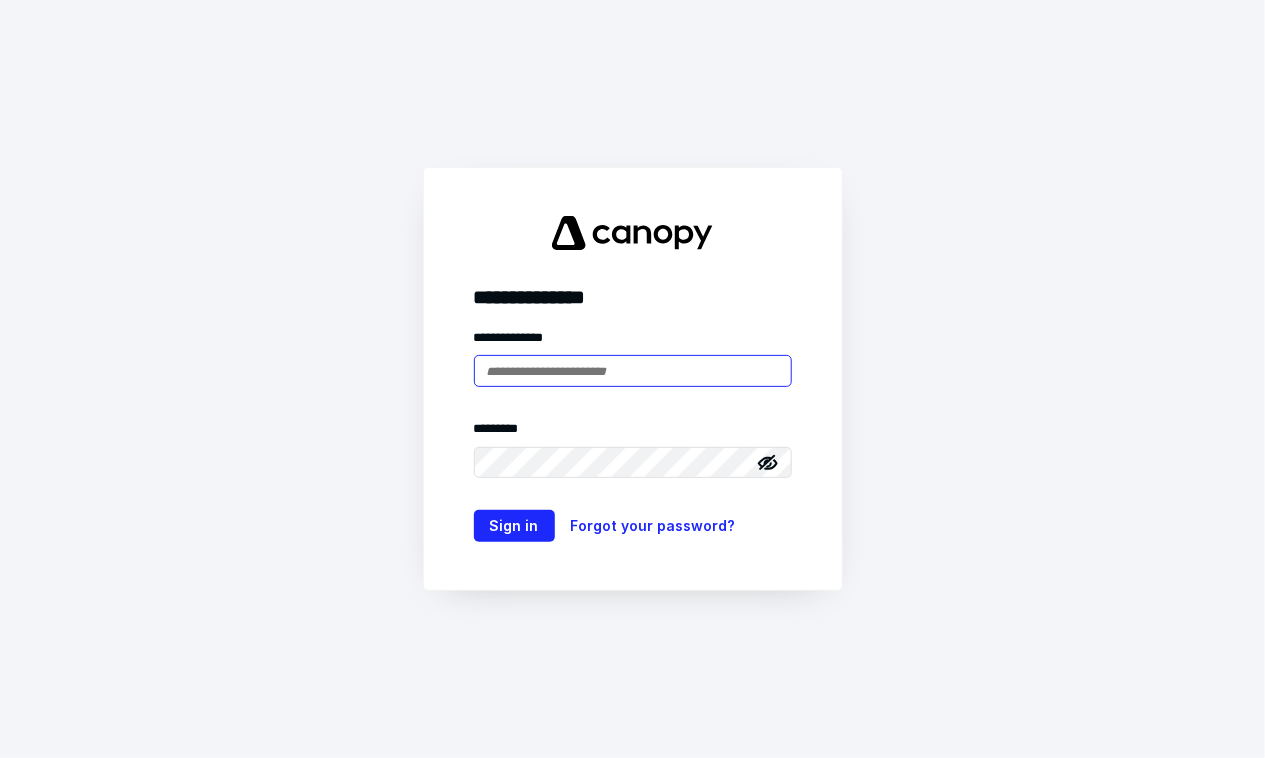 type on "**********" 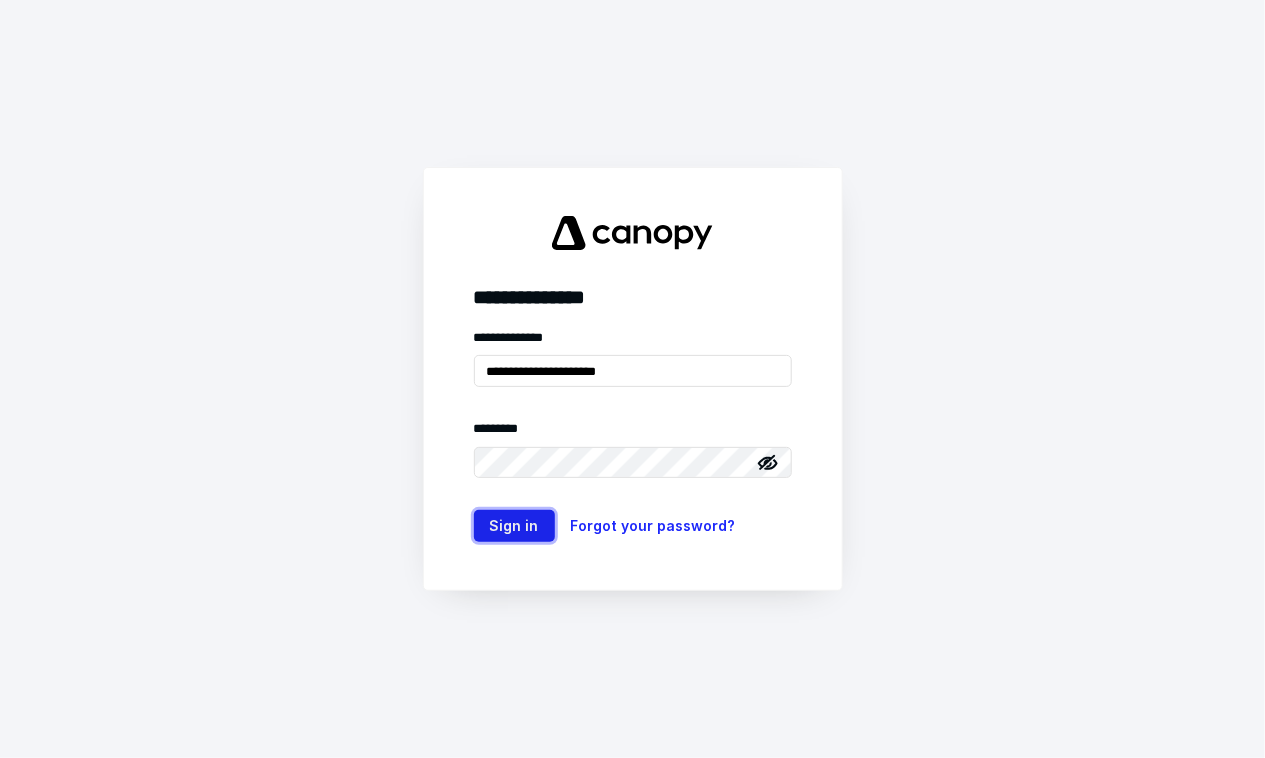 click on "Sign in" at bounding box center (514, 526) 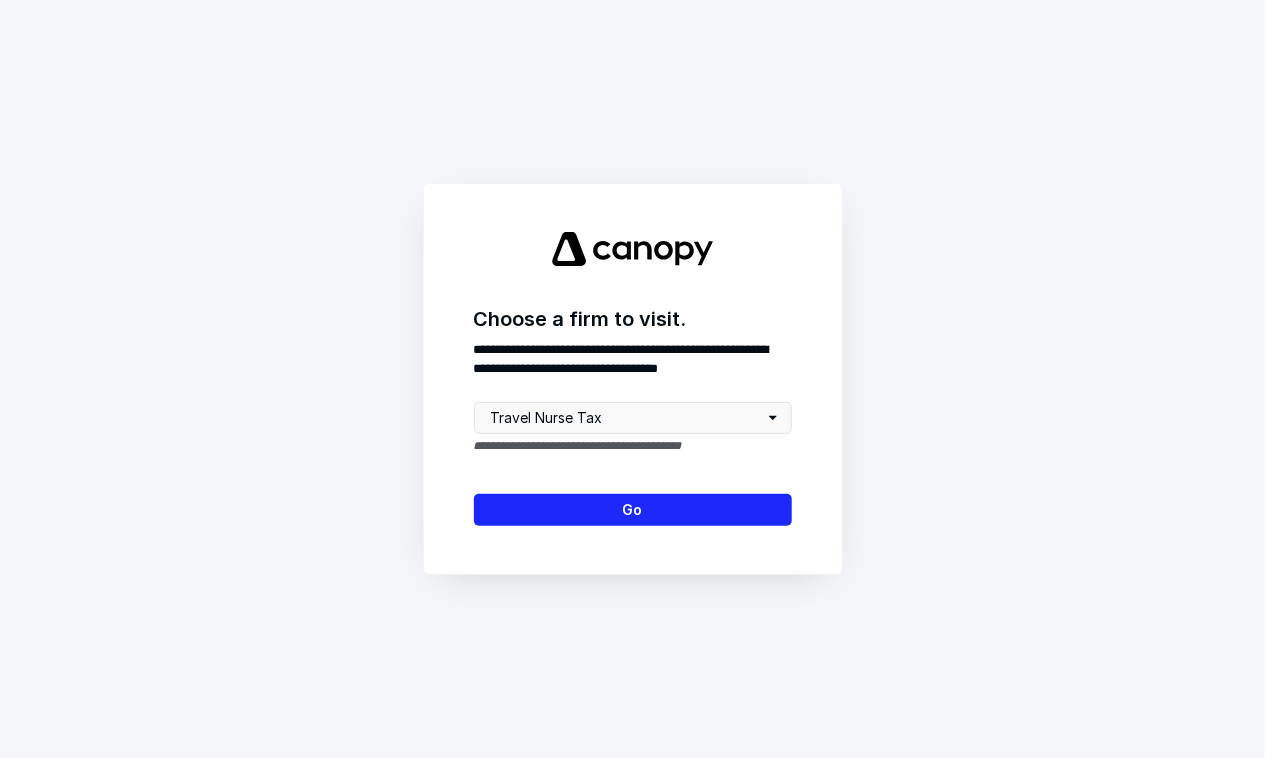 click on "**********" at bounding box center [633, 379] 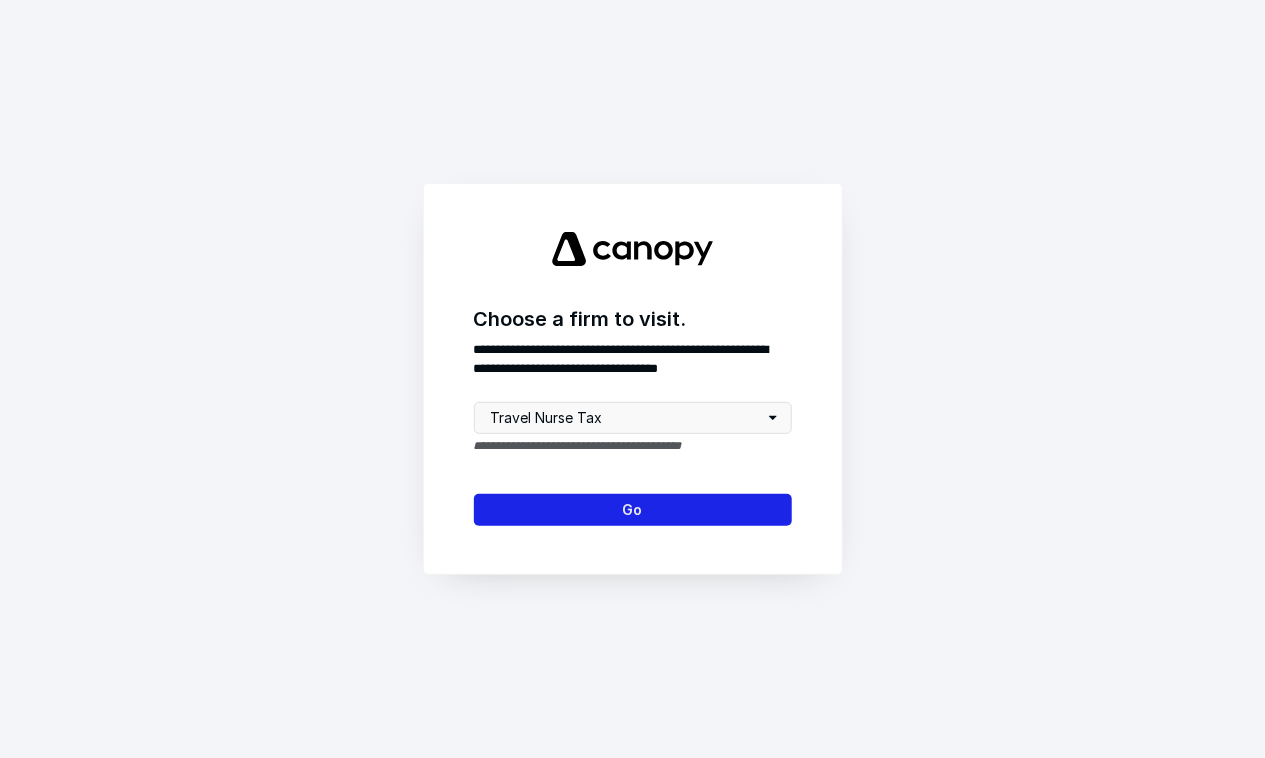click on "Go" at bounding box center (633, 510) 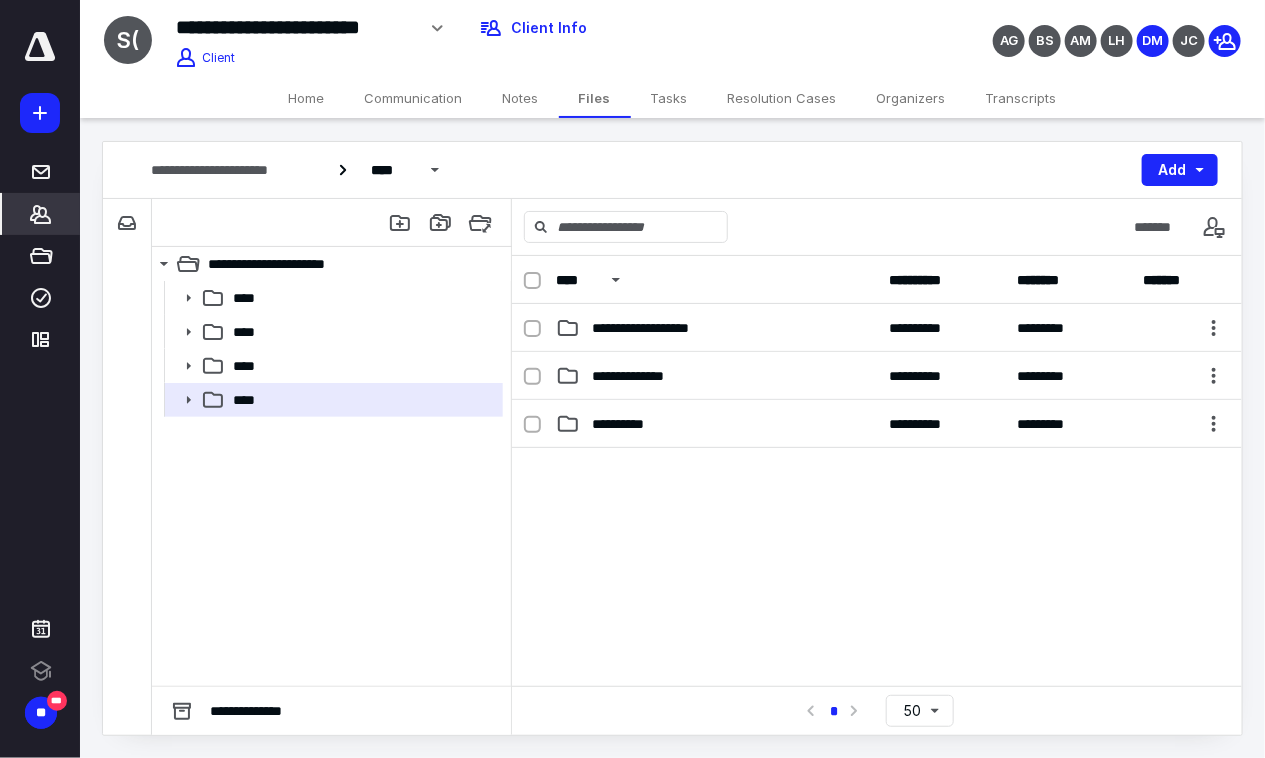 click 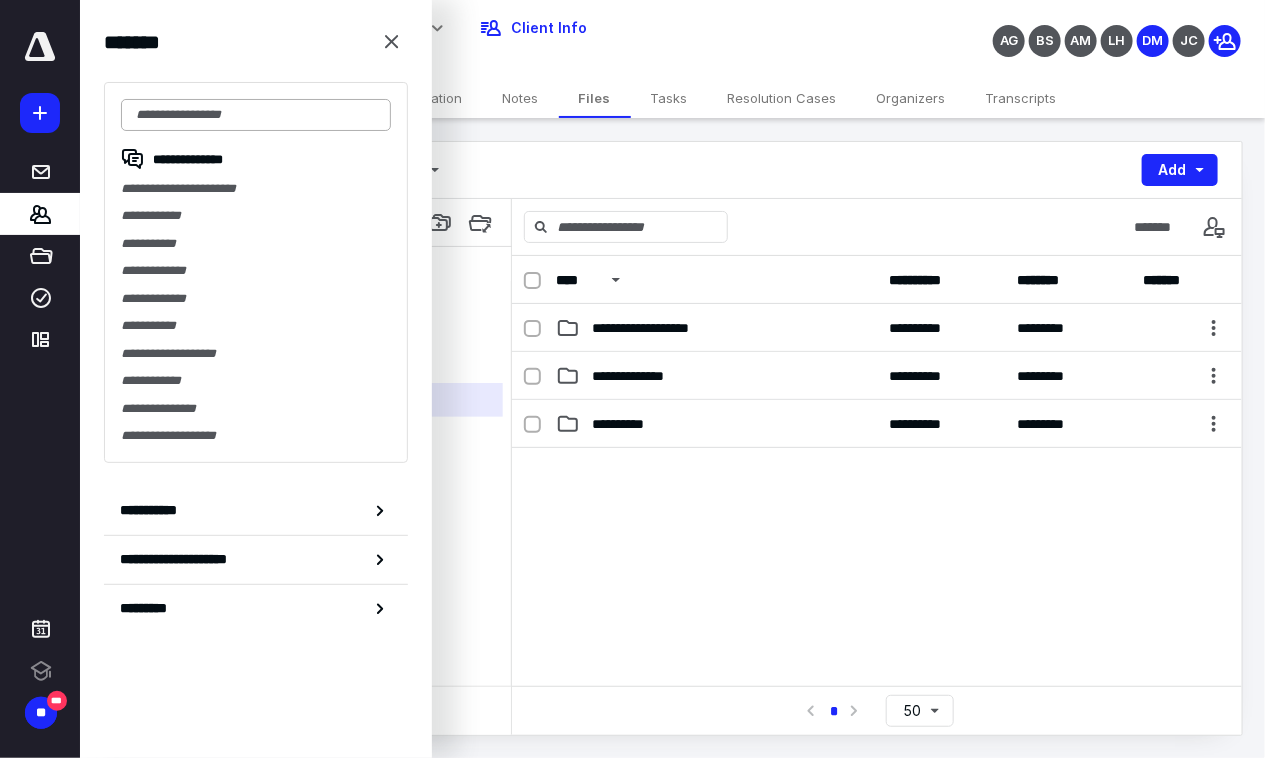 scroll, scrollTop: 0, scrollLeft: 0, axis: both 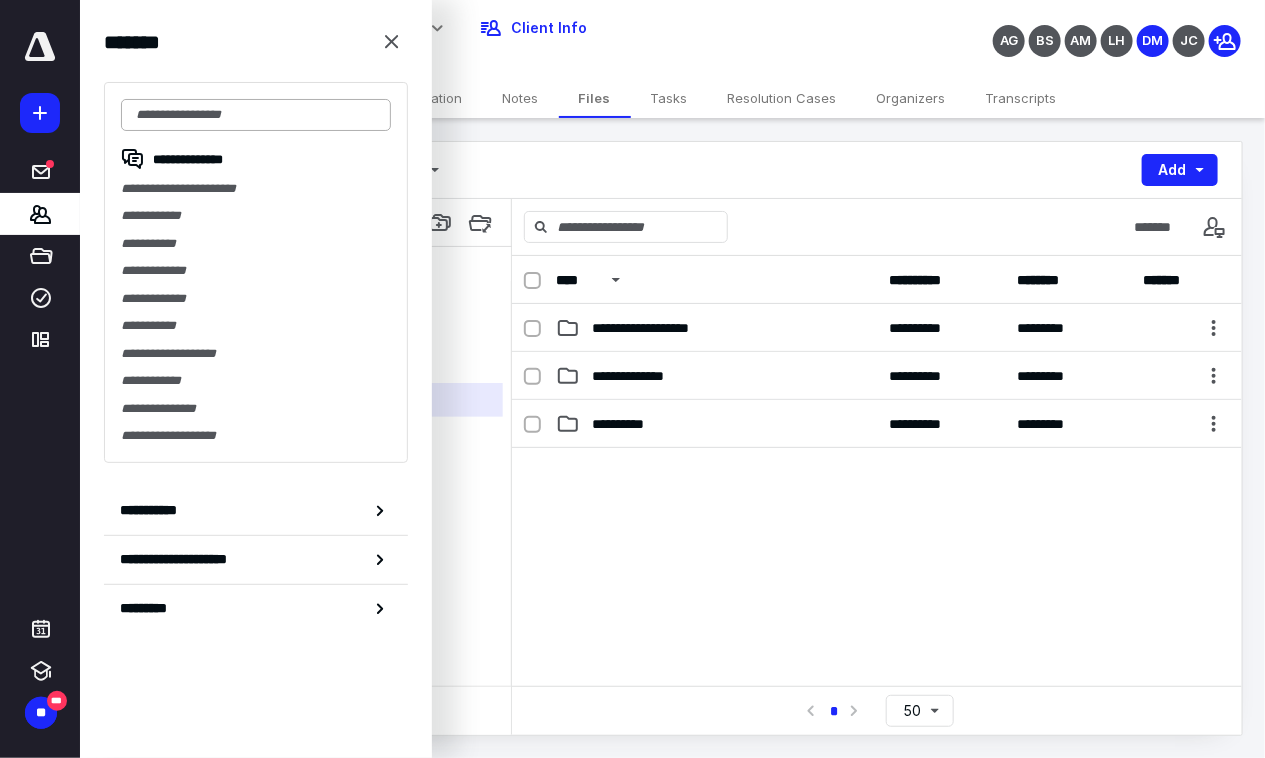 click at bounding box center (256, 115) 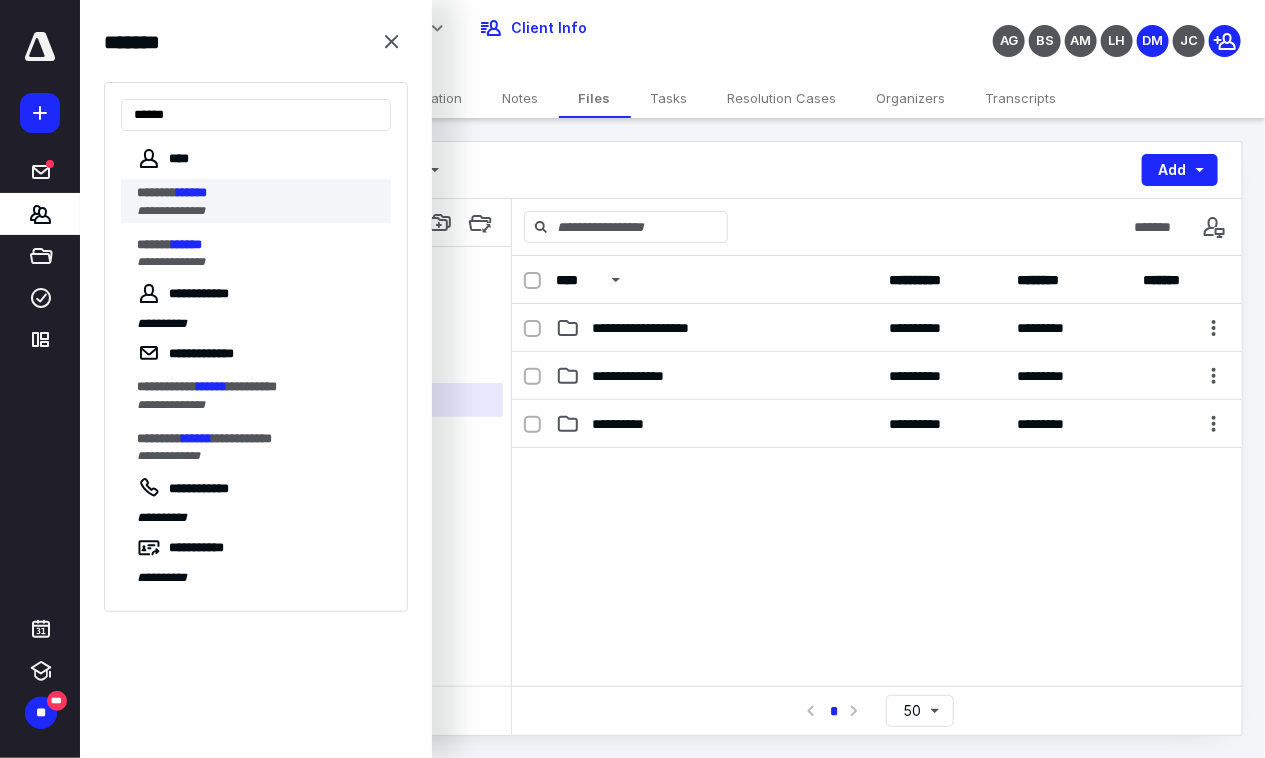 type on "******" 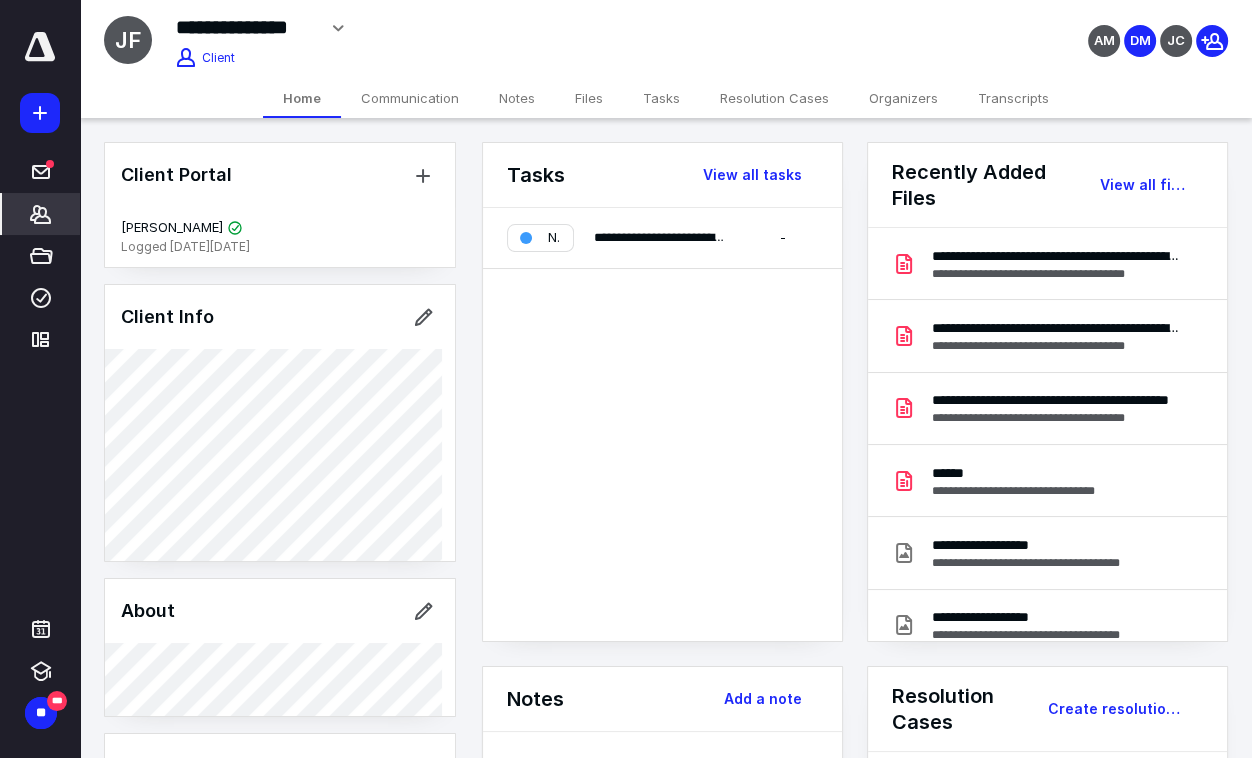 click on "Files" at bounding box center [589, 98] 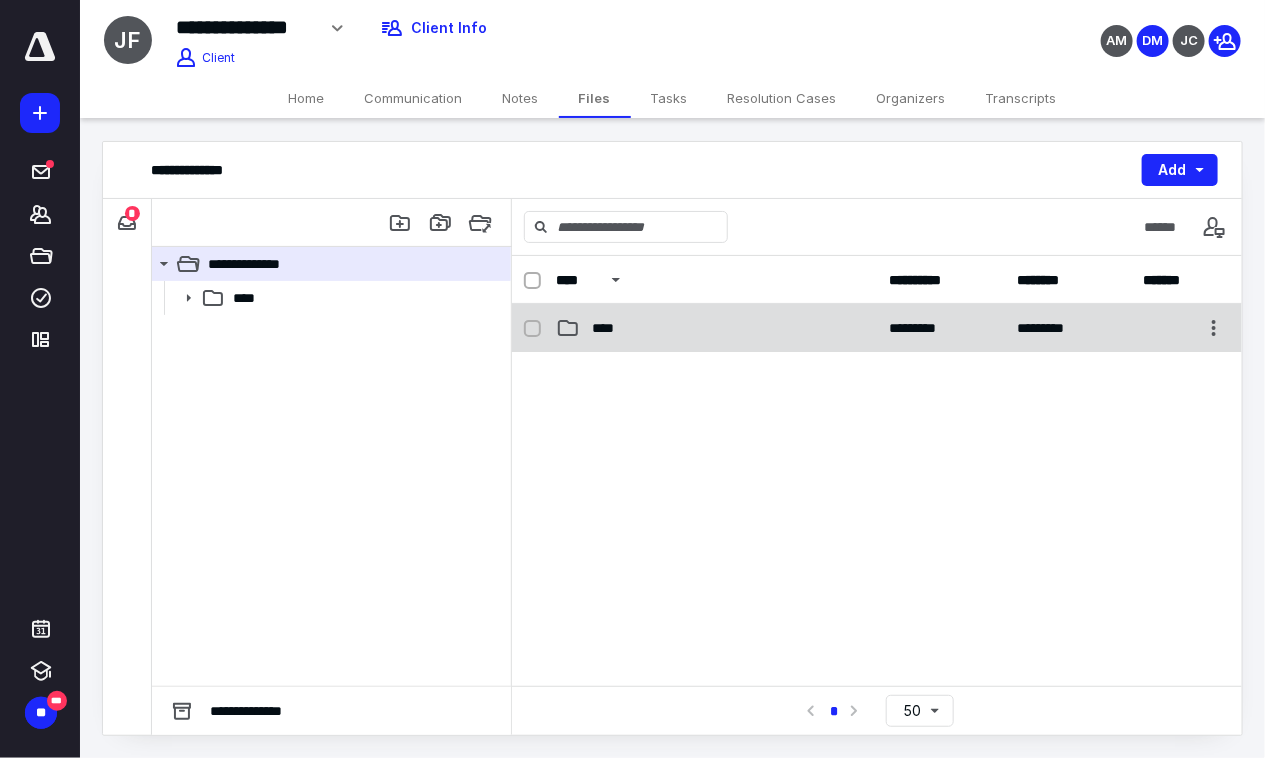 click on "****" at bounding box center (609, 328) 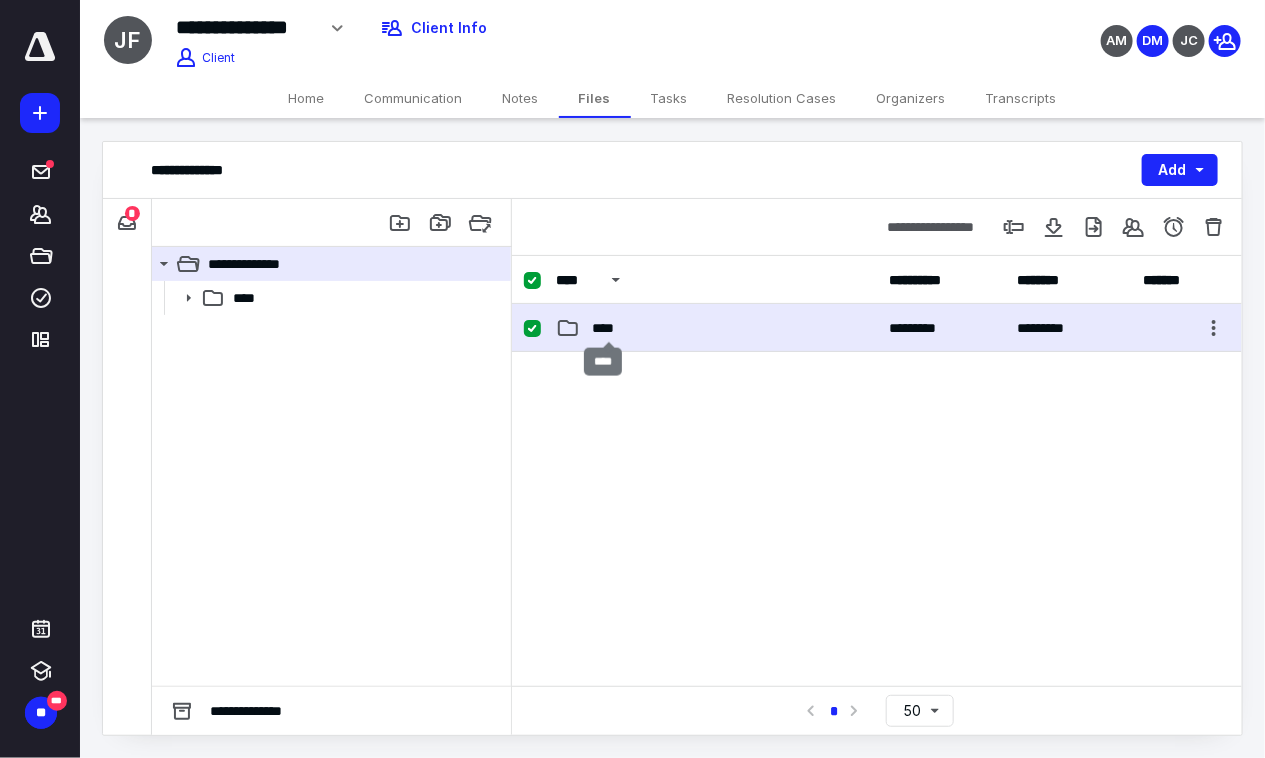click on "****" at bounding box center (609, 328) 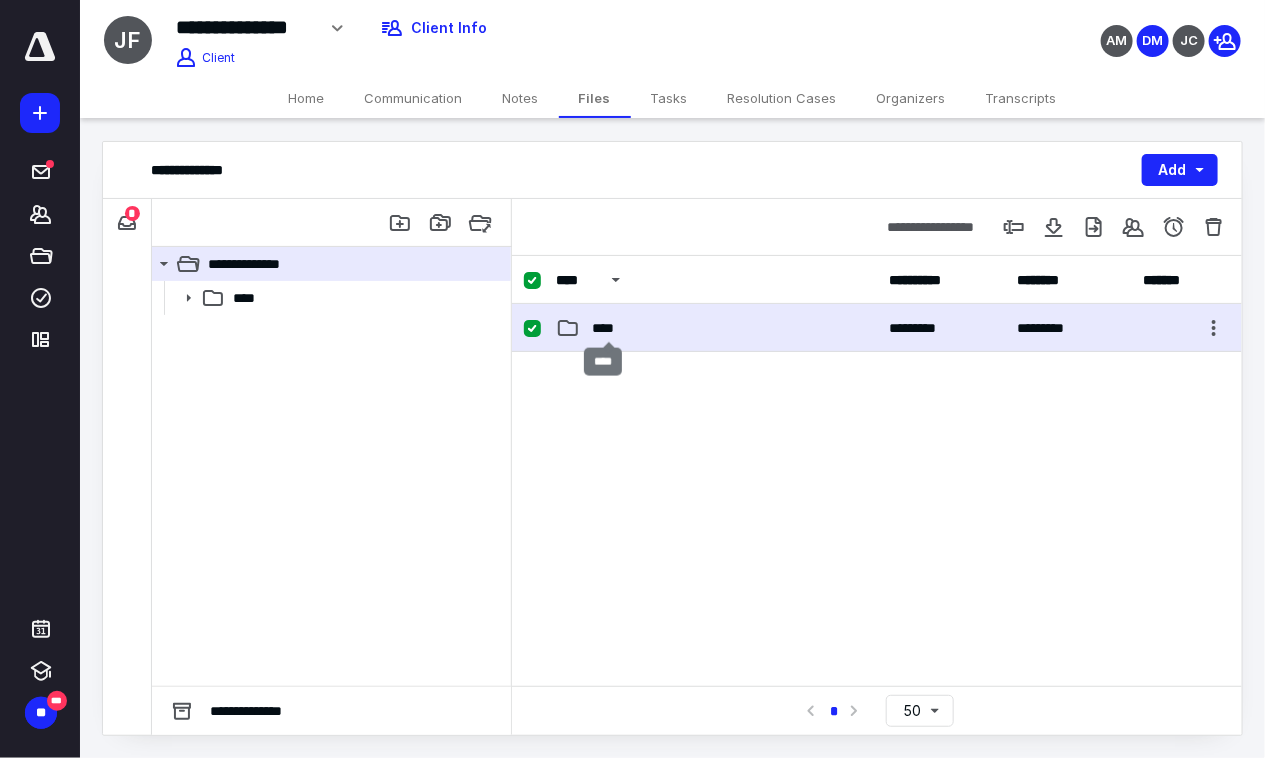 checkbox on "false" 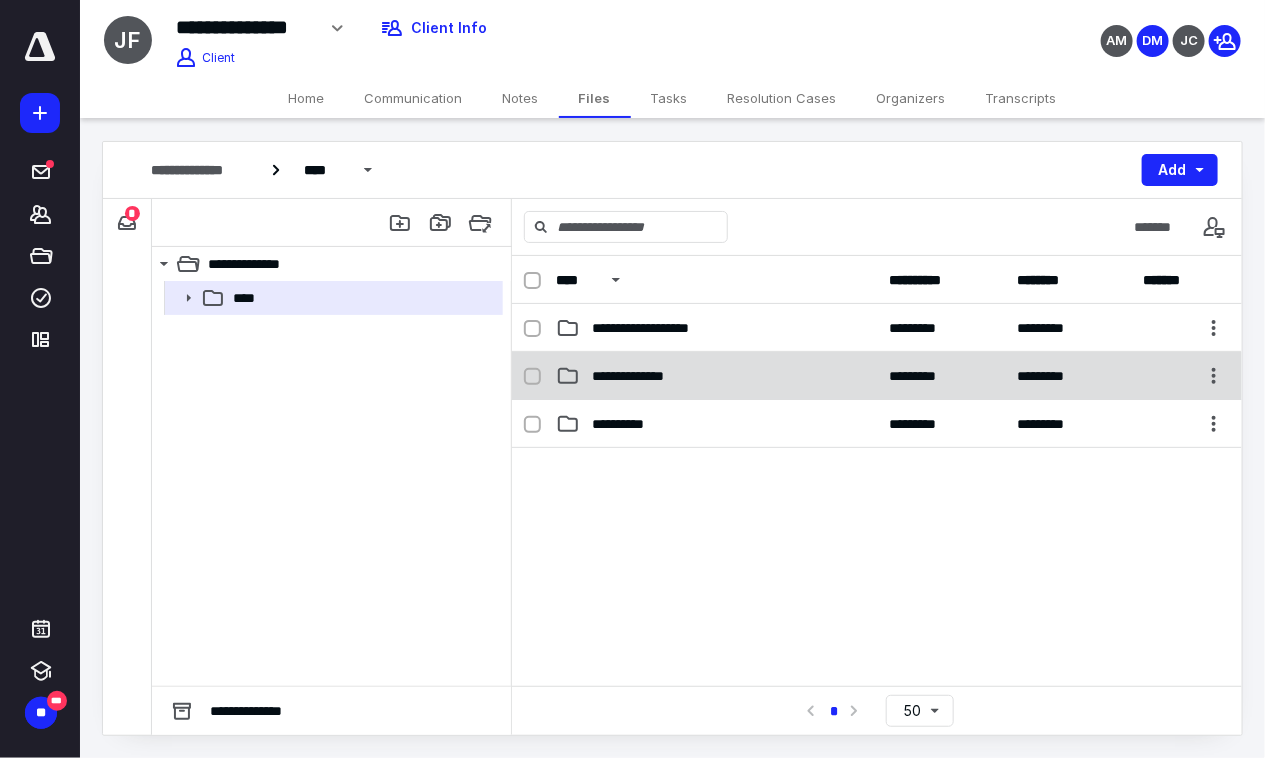 click on "**********" at bounding box center [647, 376] 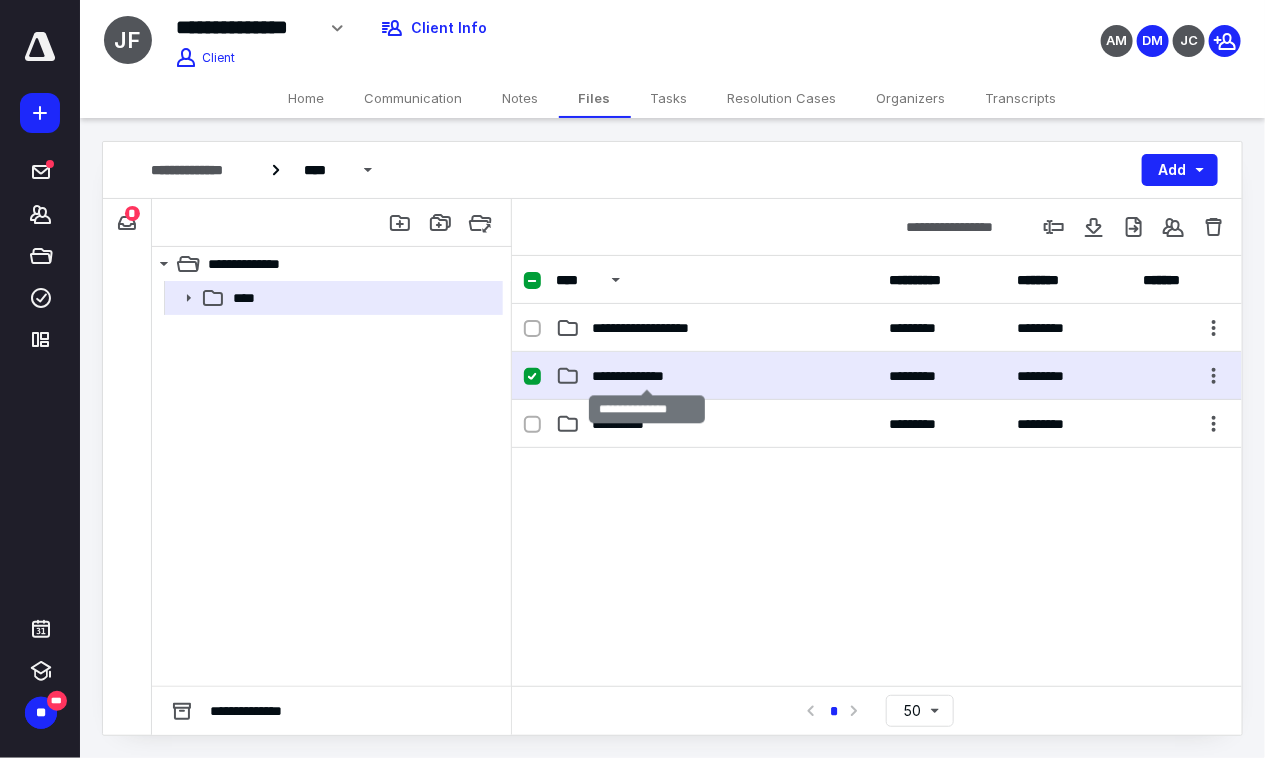 click on "**********" at bounding box center (647, 376) 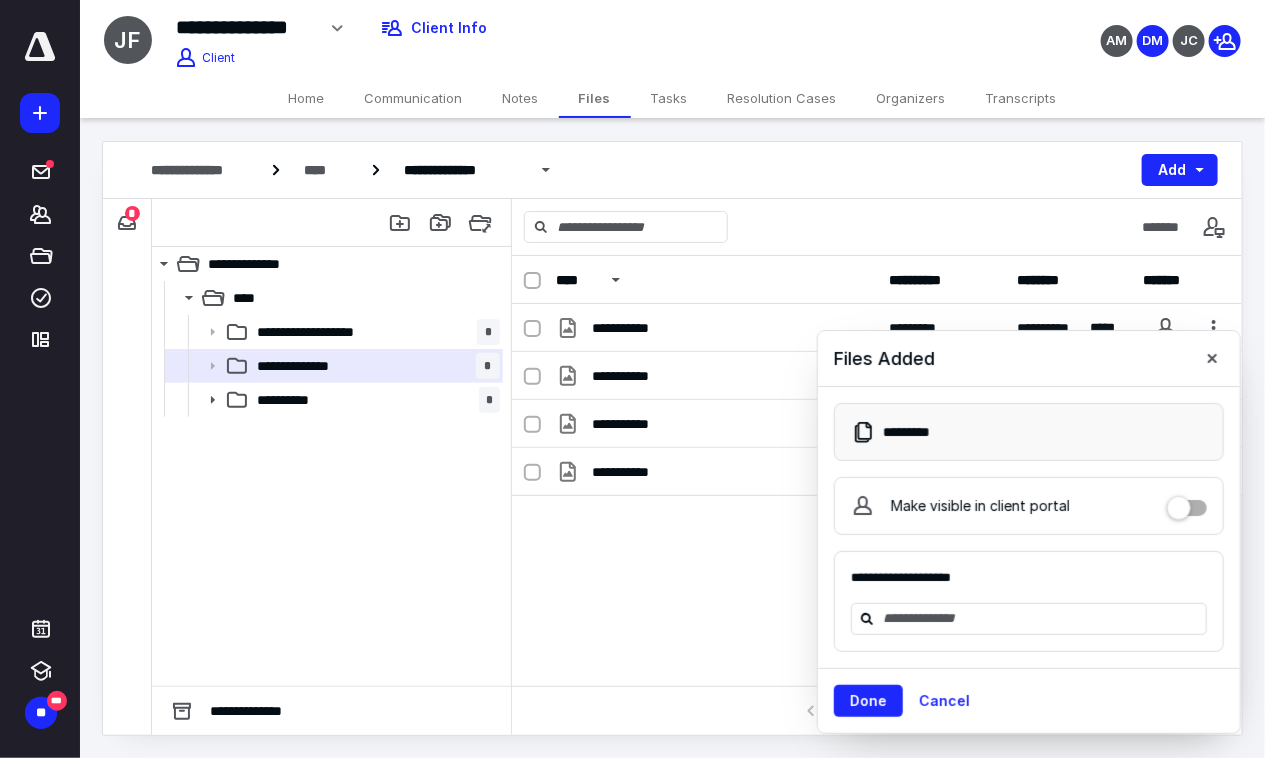 click 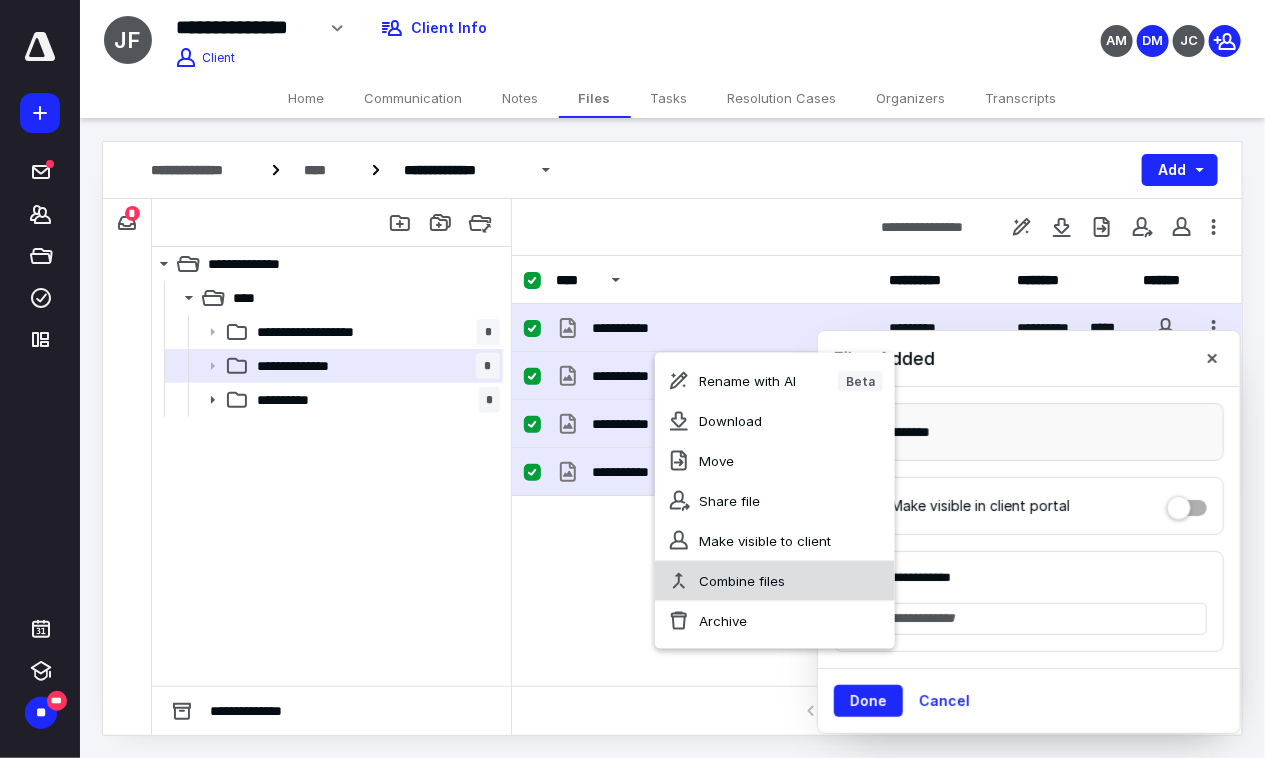 click on "Combine files" at bounding box center [742, 581] 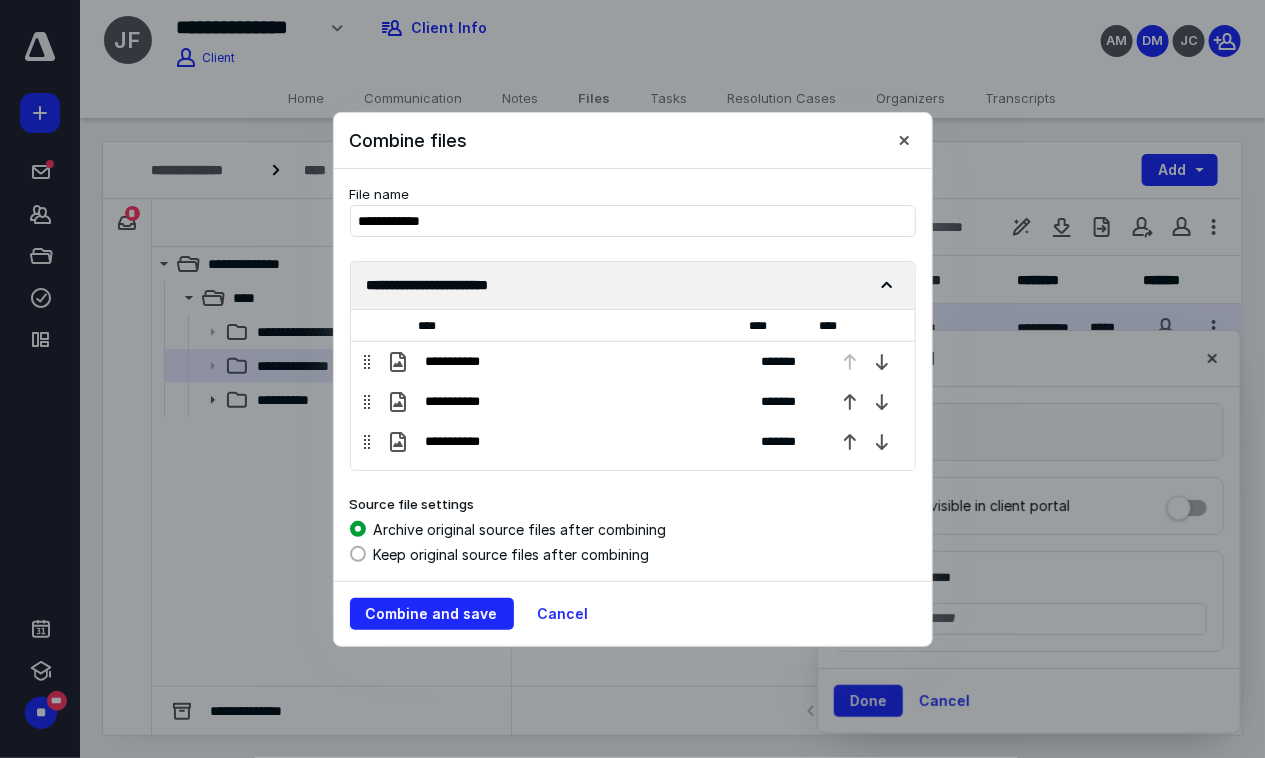 click on "Keep original source files after combining" at bounding box center (512, 554) 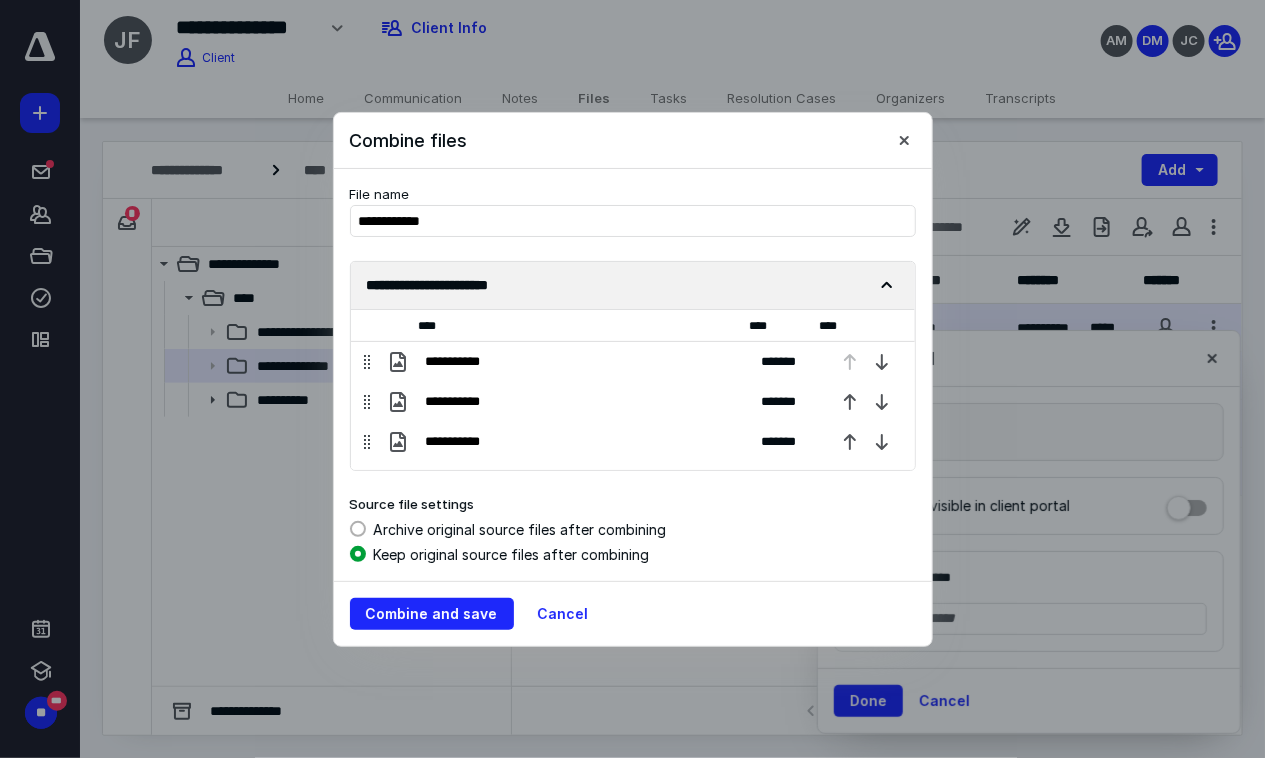 click on "Archive original source files after combining" at bounding box center (520, 529) 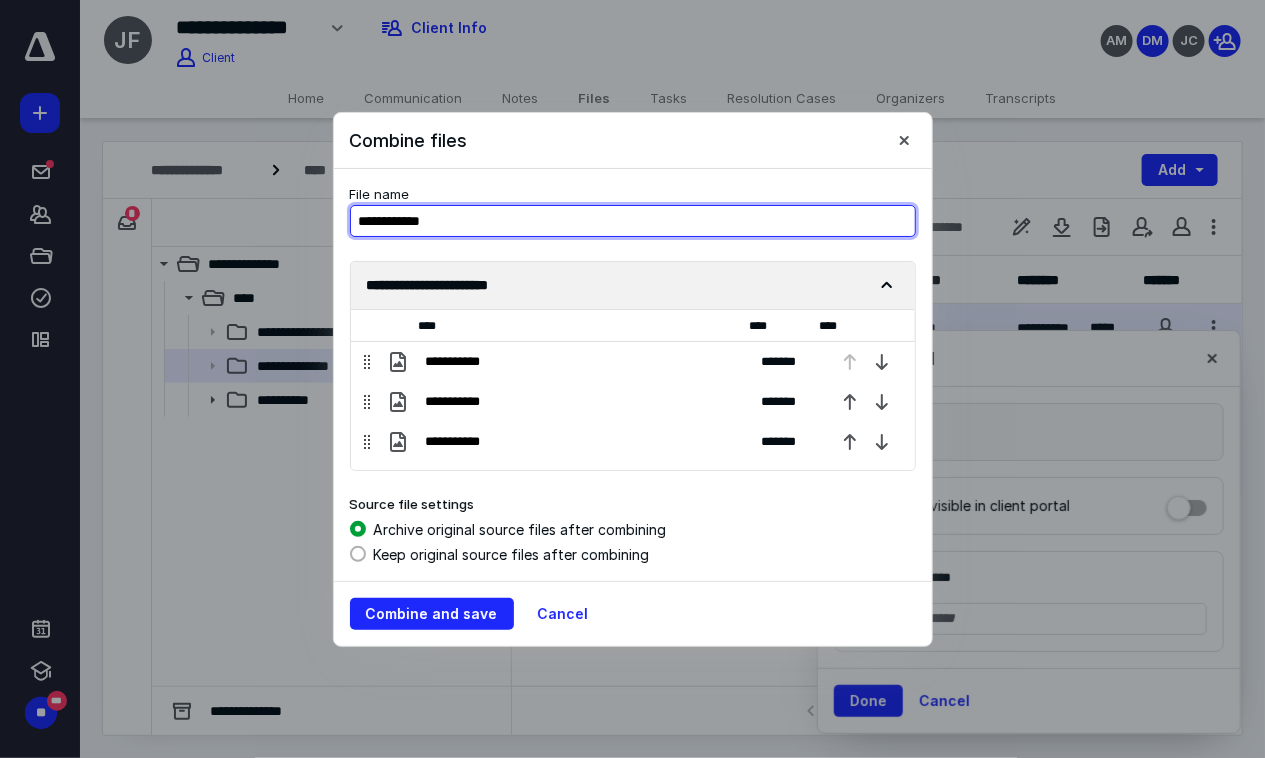 drag, startPoint x: 452, startPoint y: 215, endPoint x: 300, endPoint y: 217, distance: 152.01315 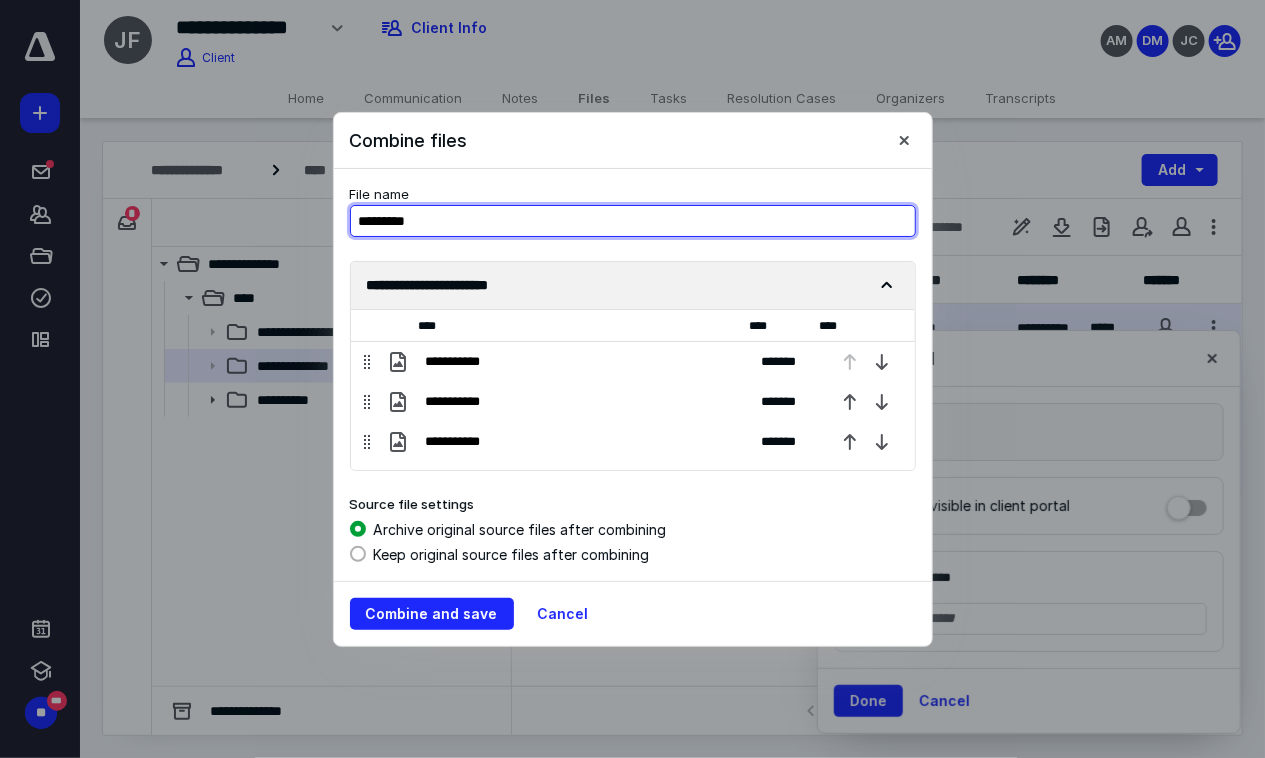 type on "*********" 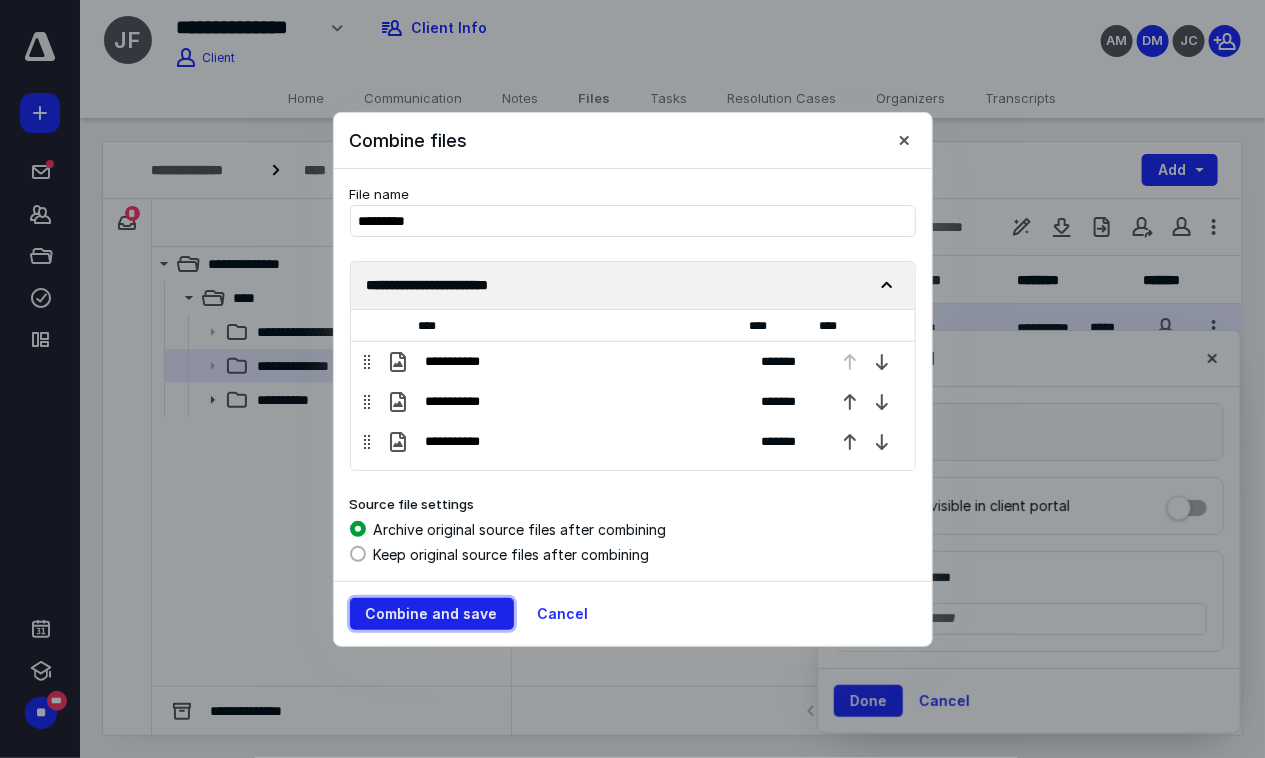 click on "Combine and save" at bounding box center (432, 614) 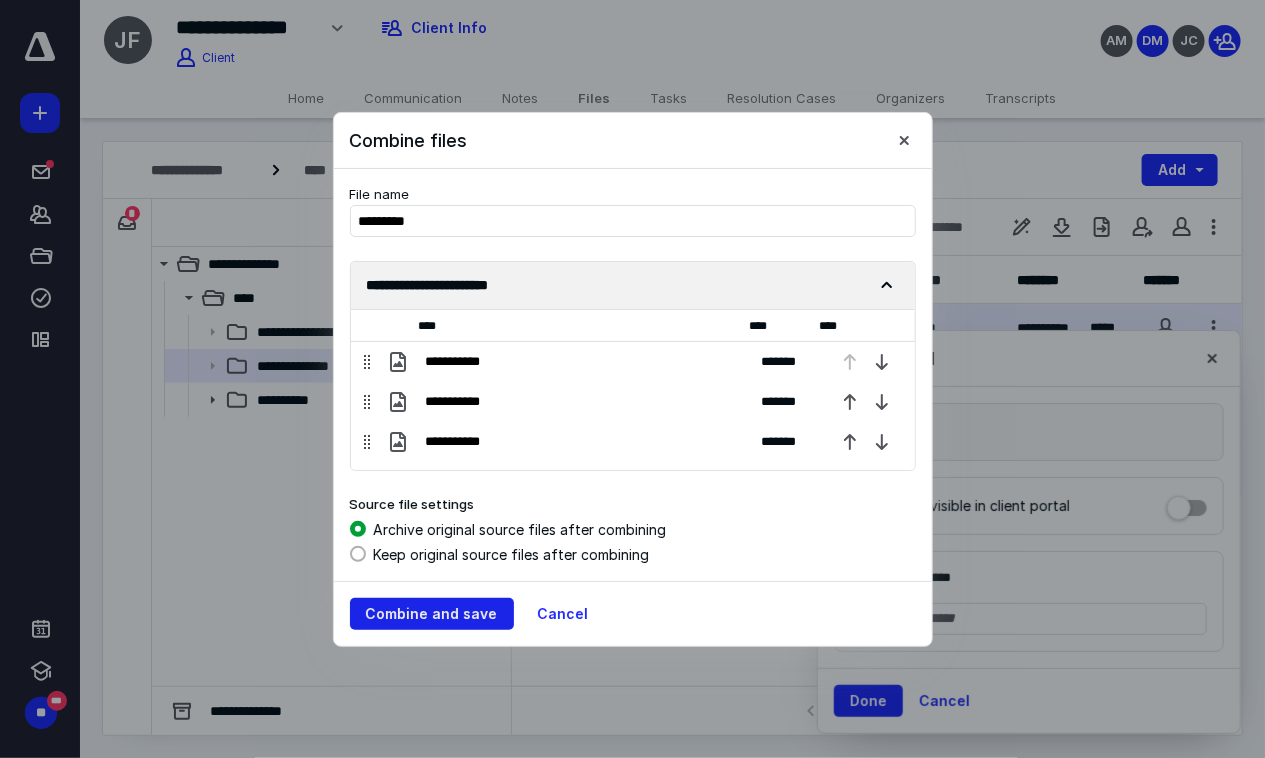 checkbox on "false" 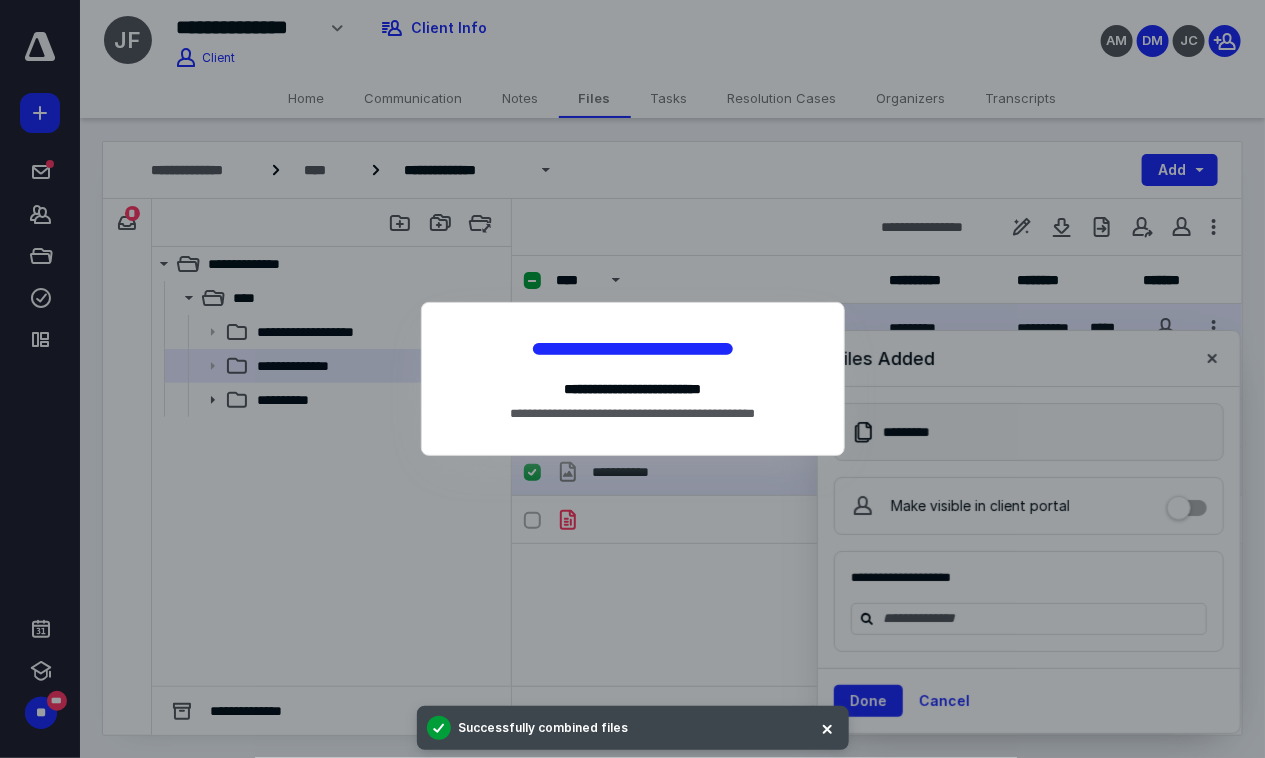checkbox on "false" 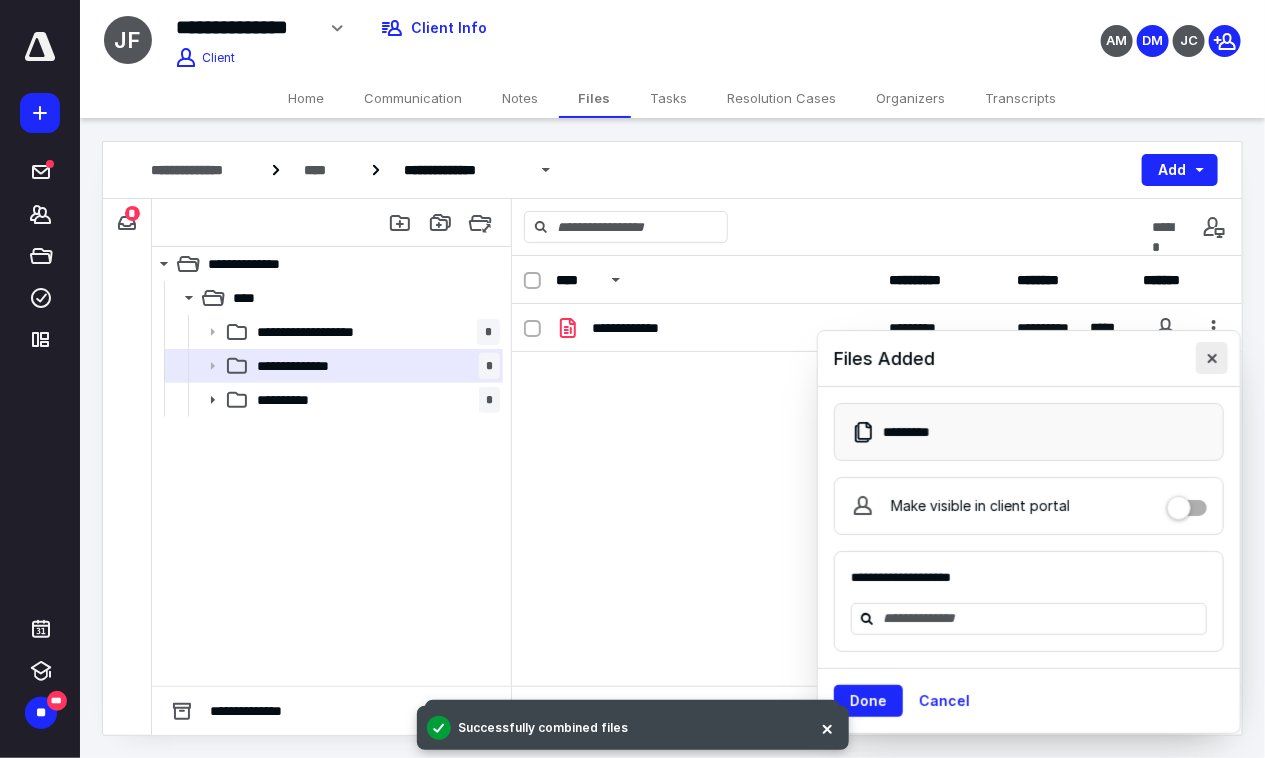 click at bounding box center [1212, 358] 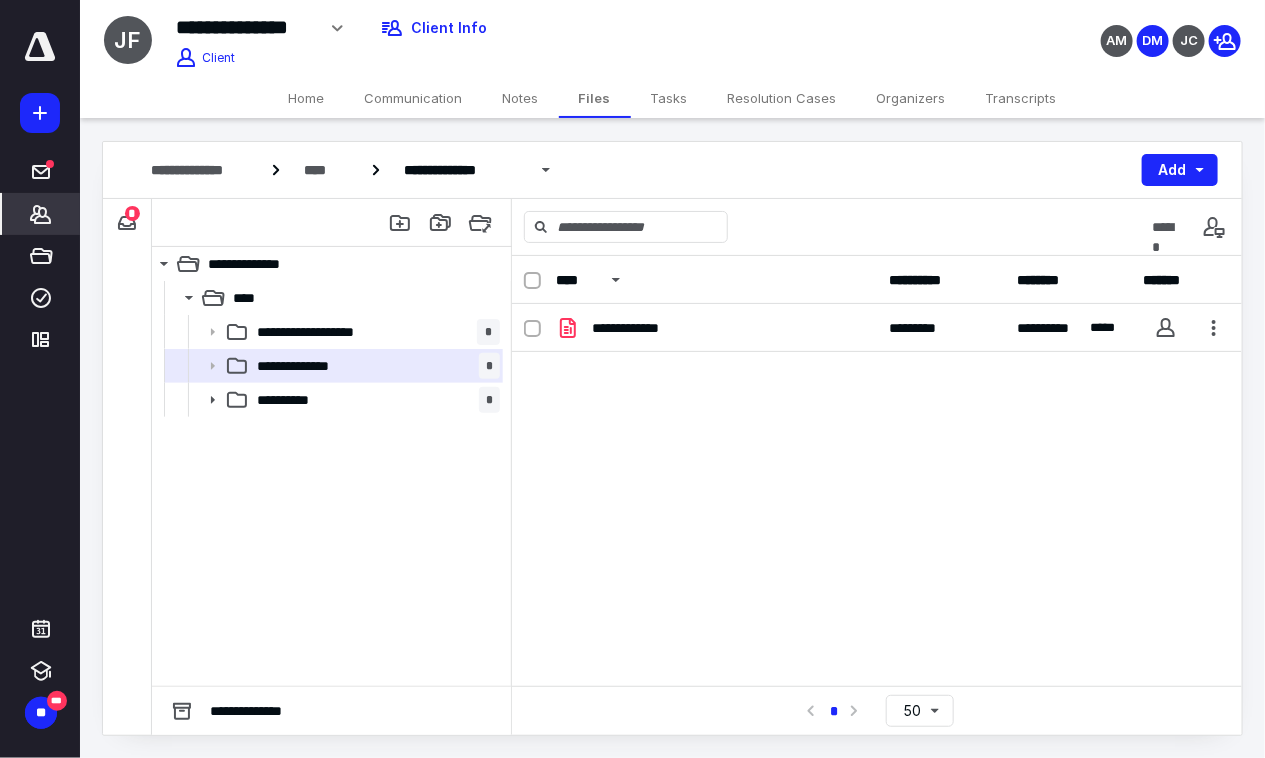 click 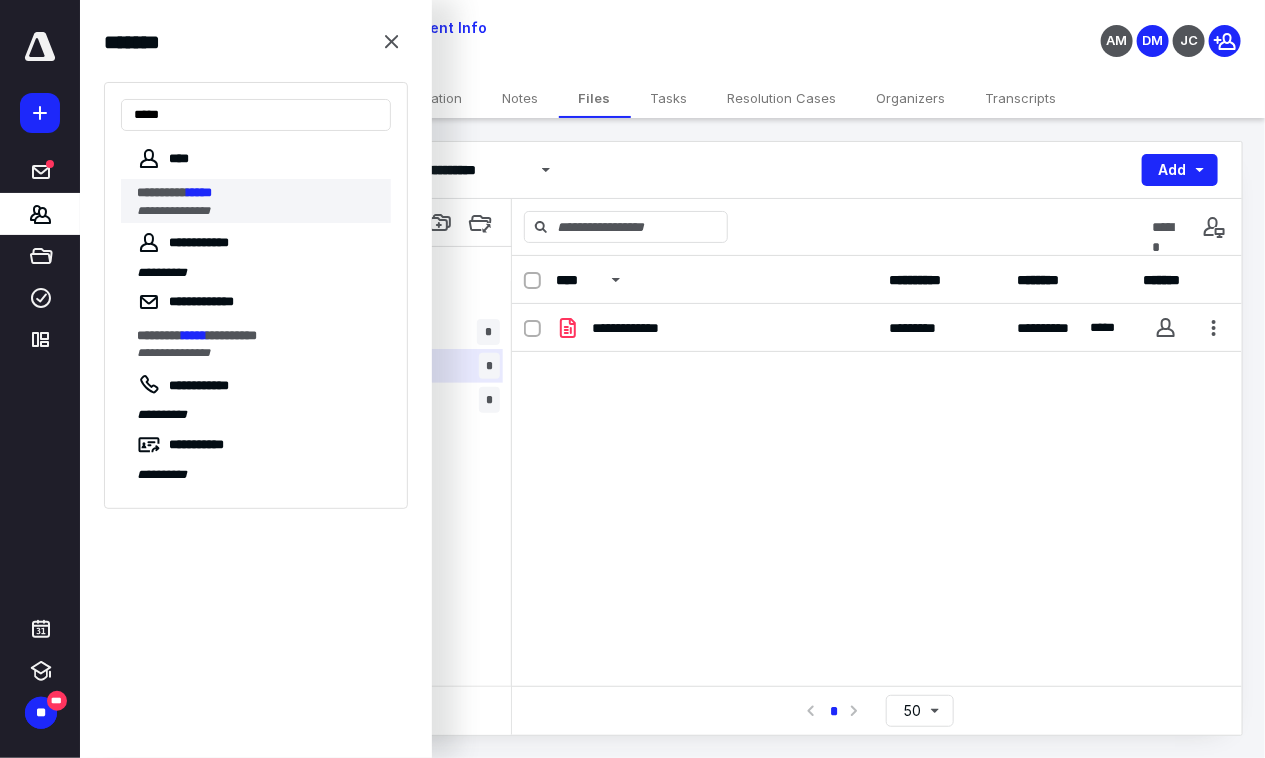 type on "*****" 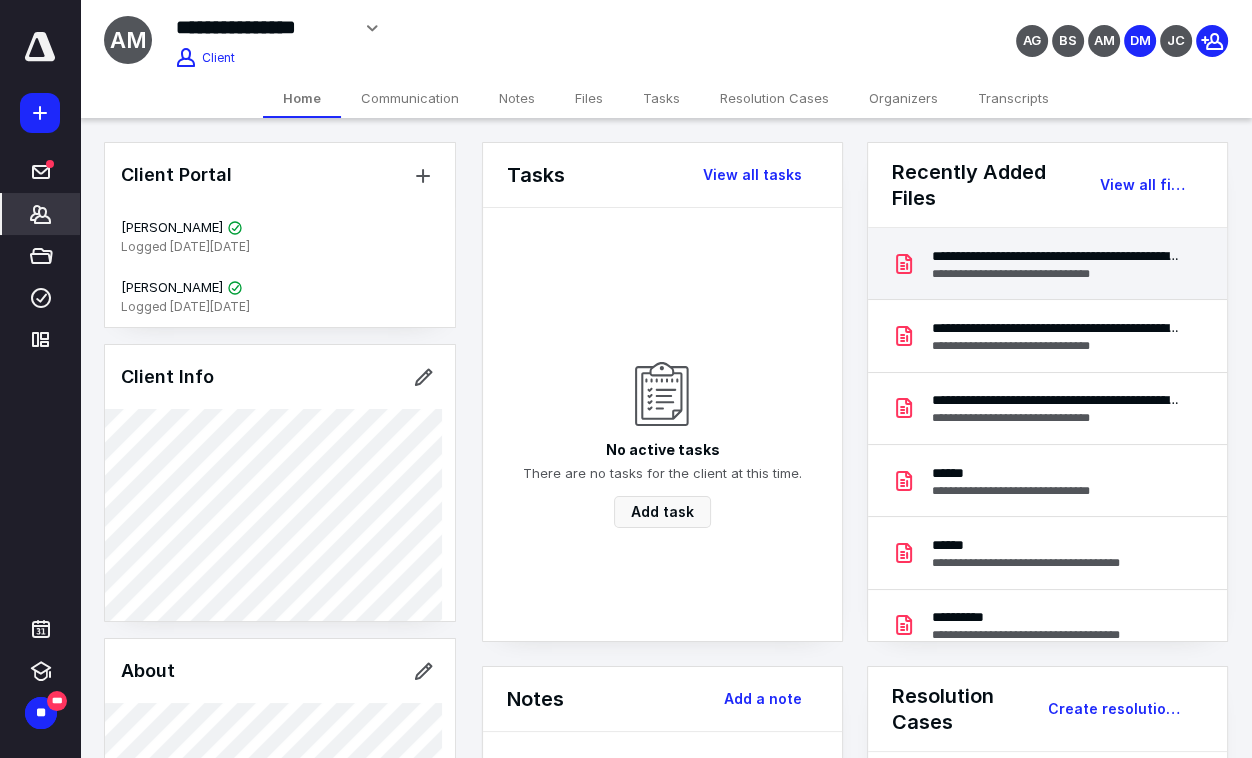 click on "**********" at bounding box center (1047, 264) 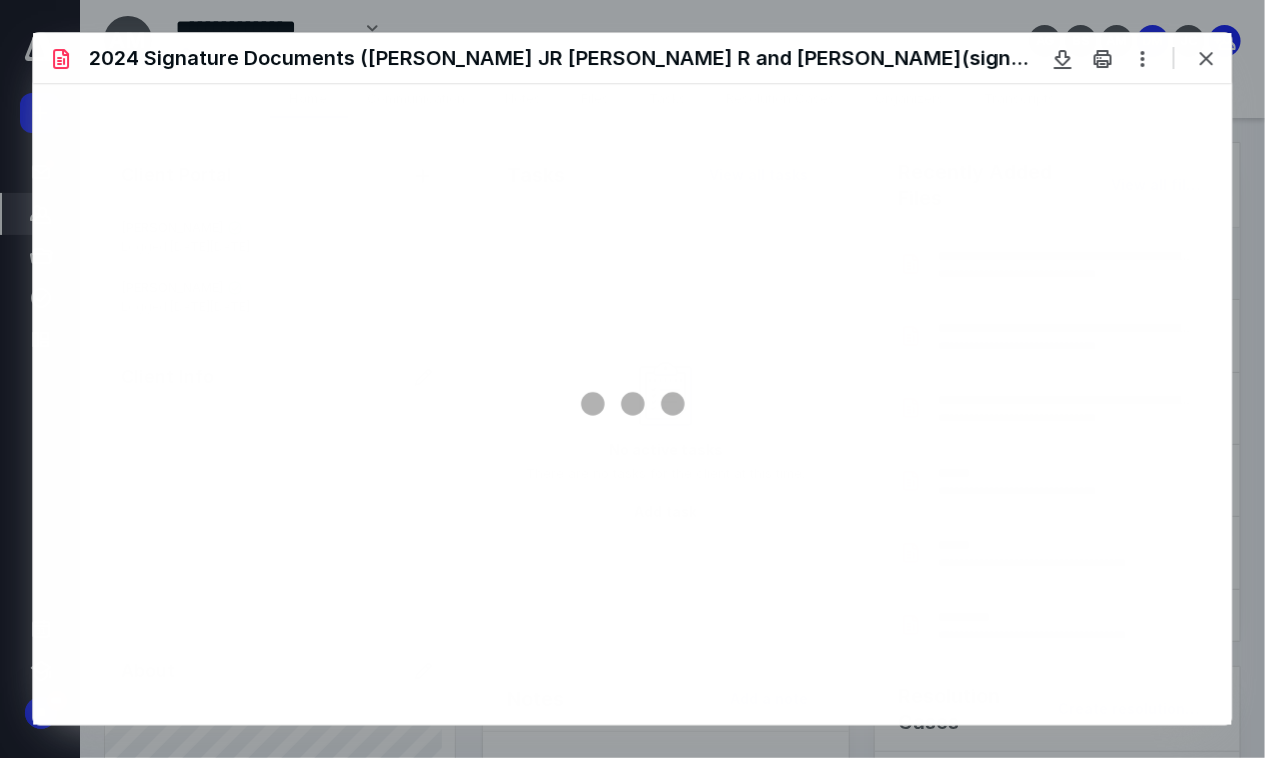 scroll, scrollTop: 0, scrollLeft: 0, axis: both 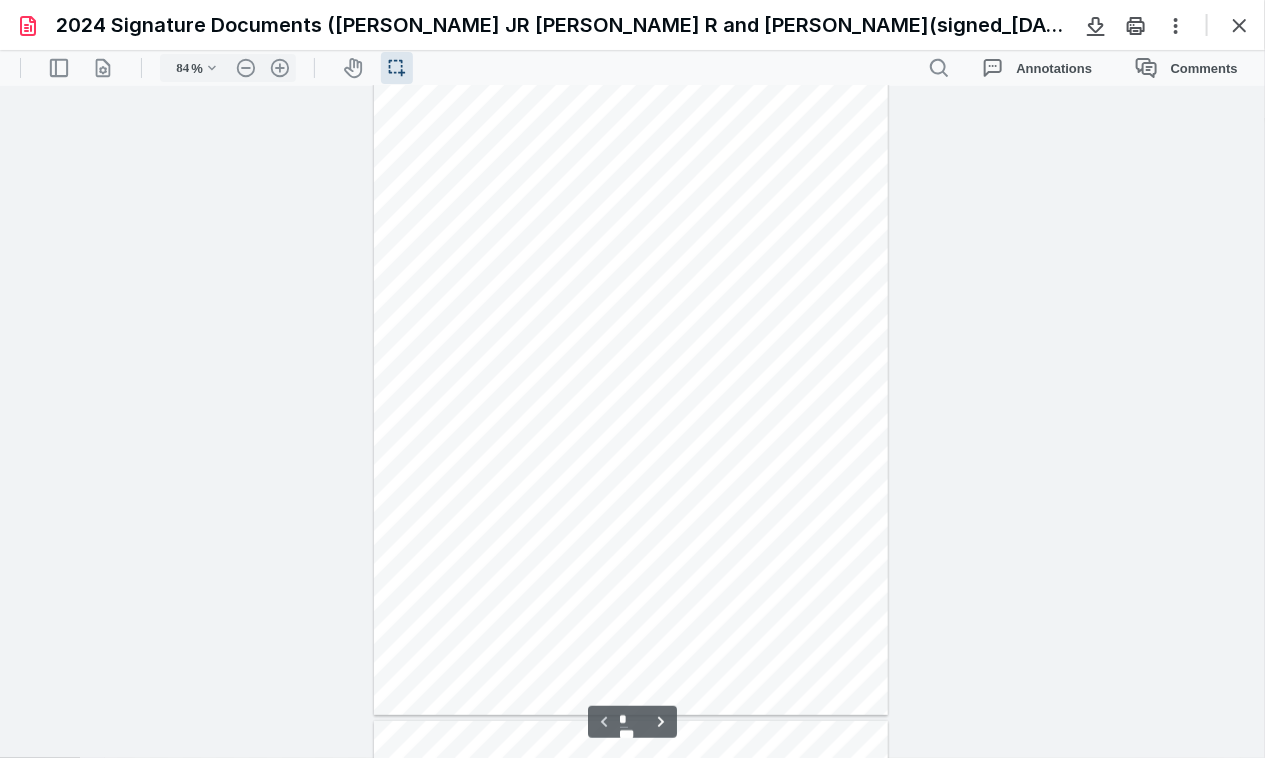 type on "202" 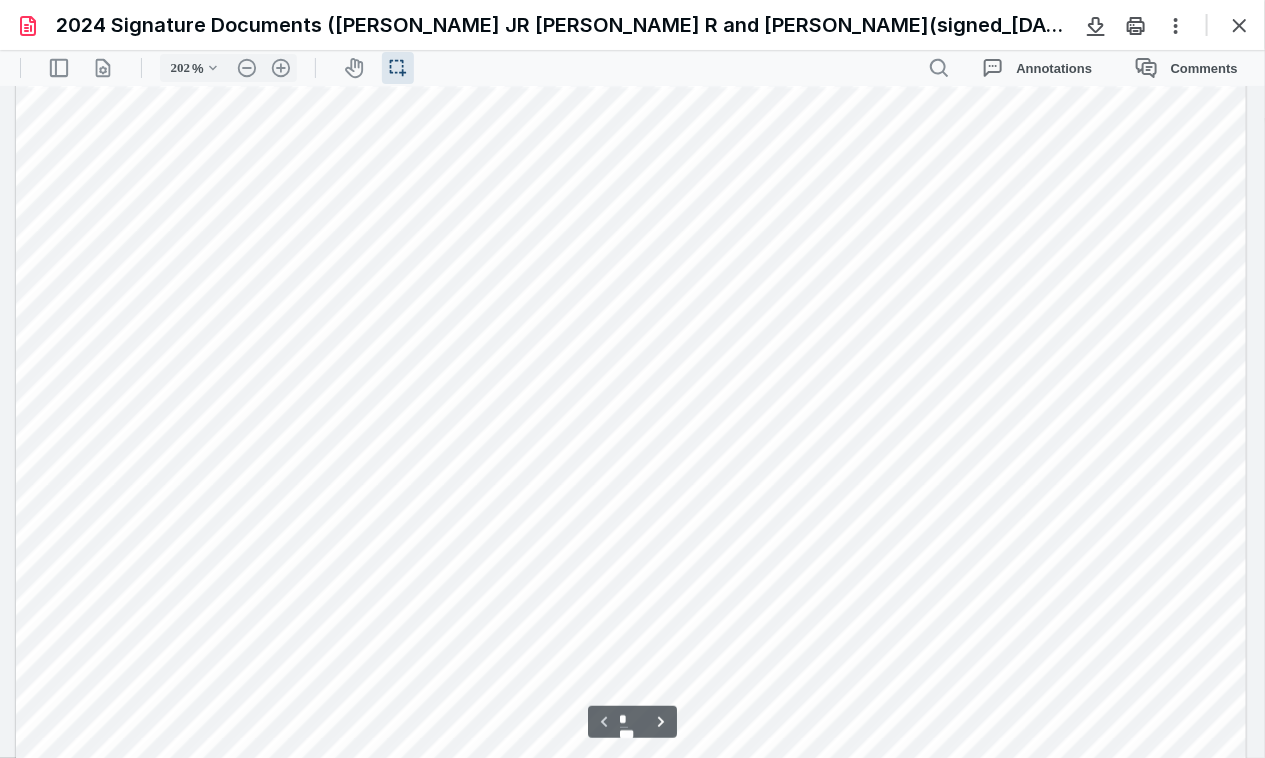 scroll, scrollTop: 877, scrollLeft: 0, axis: vertical 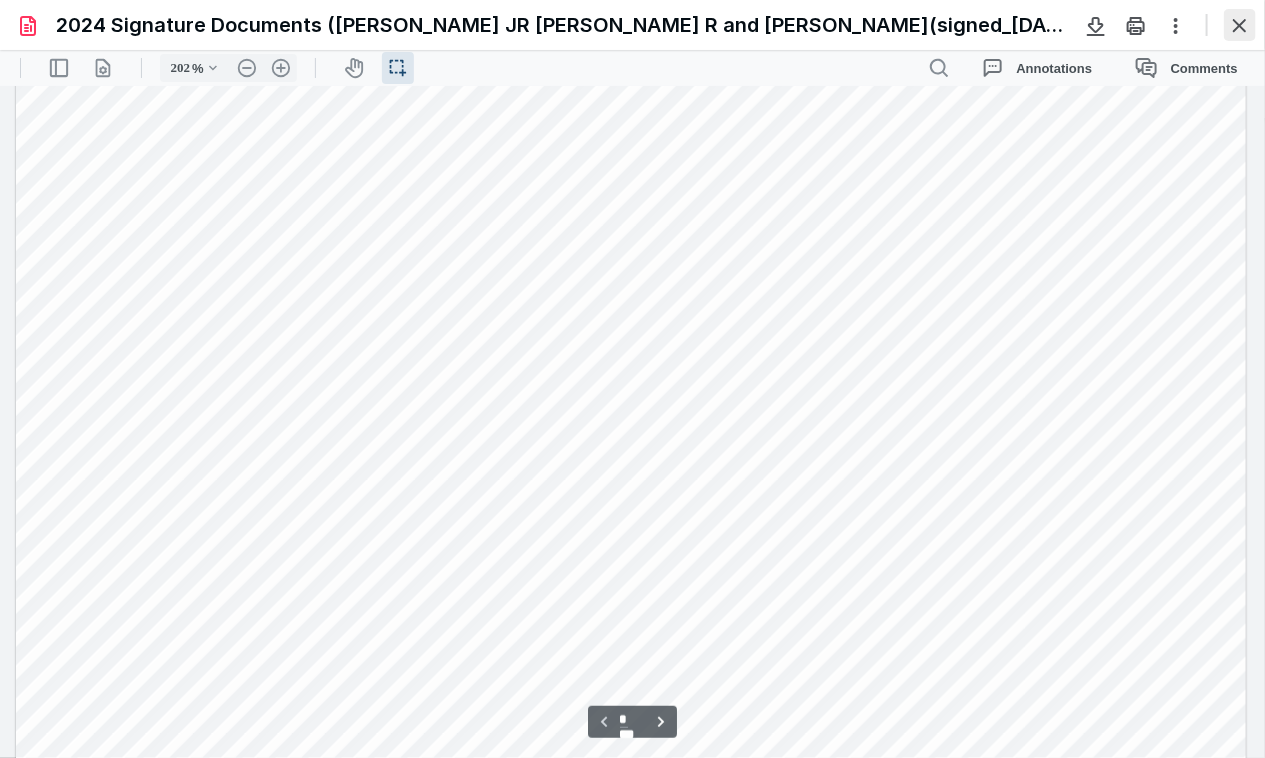 click at bounding box center (1240, 25) 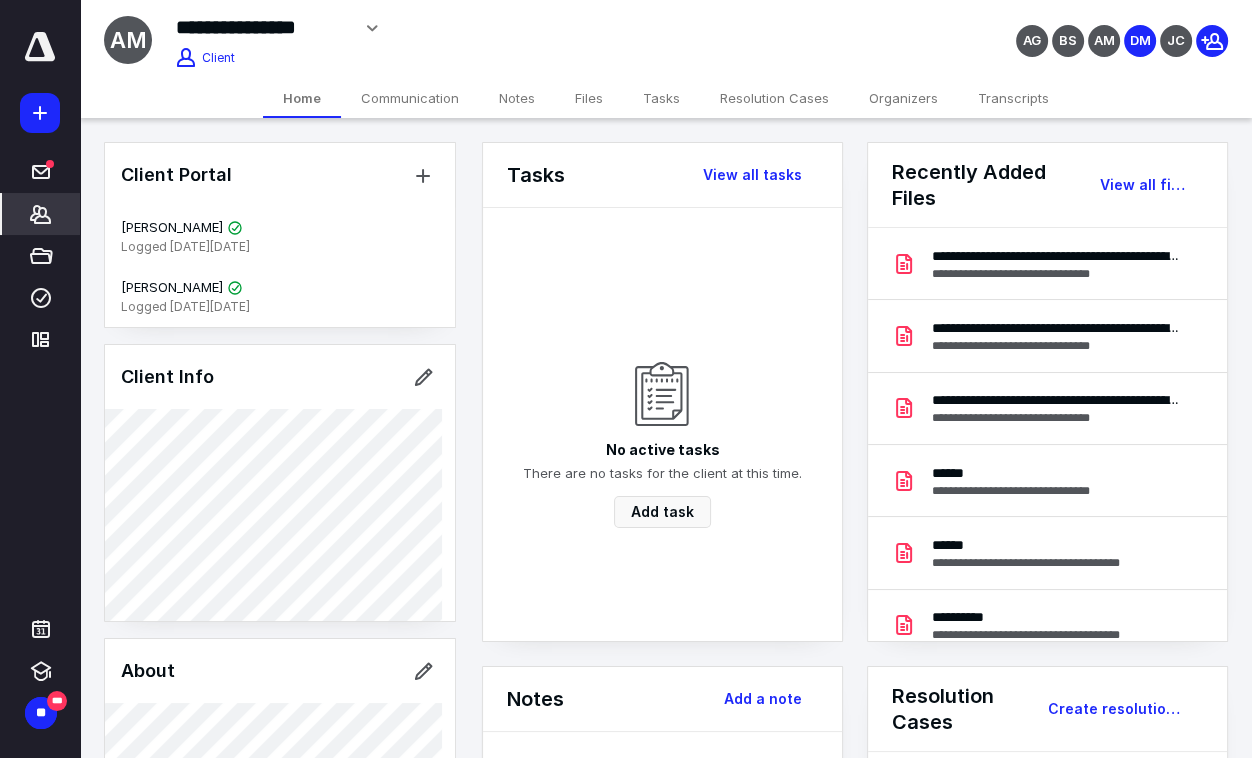 click on "Files" at bounding box center (589, 98) 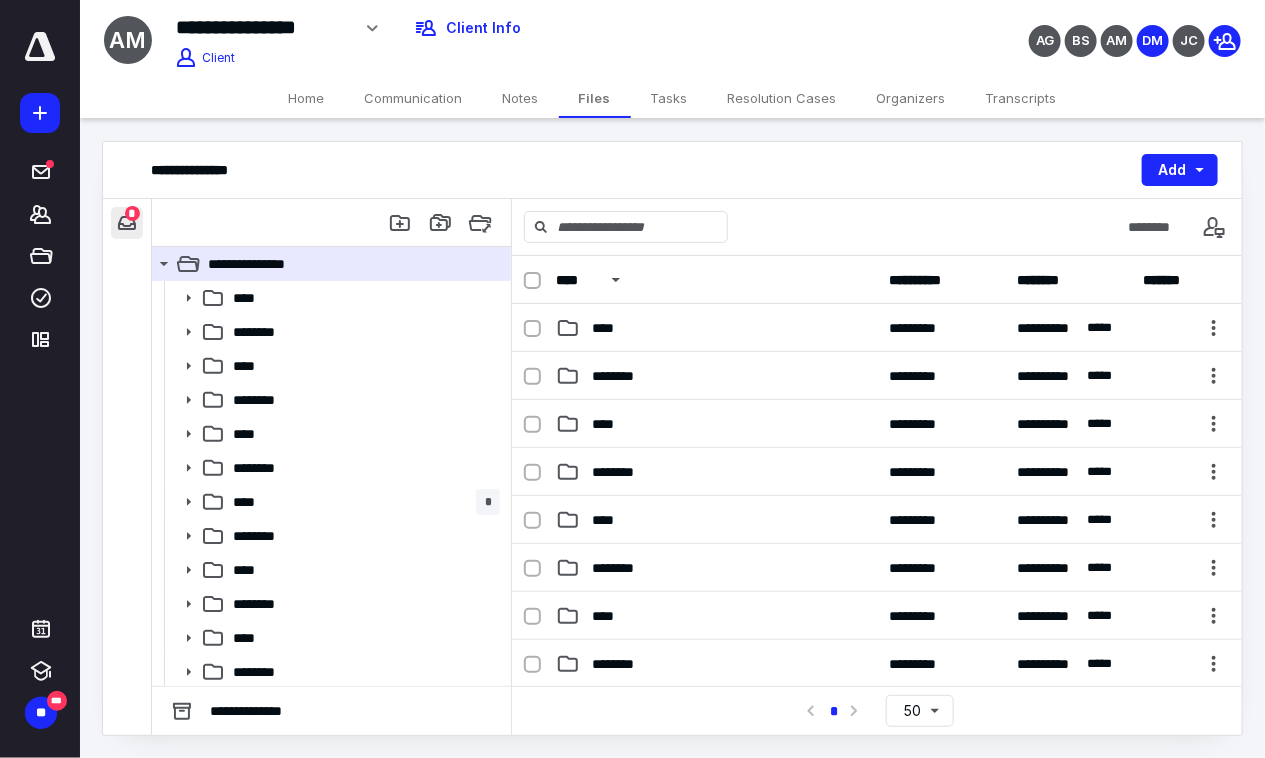 click at bounding box center [127, 223] 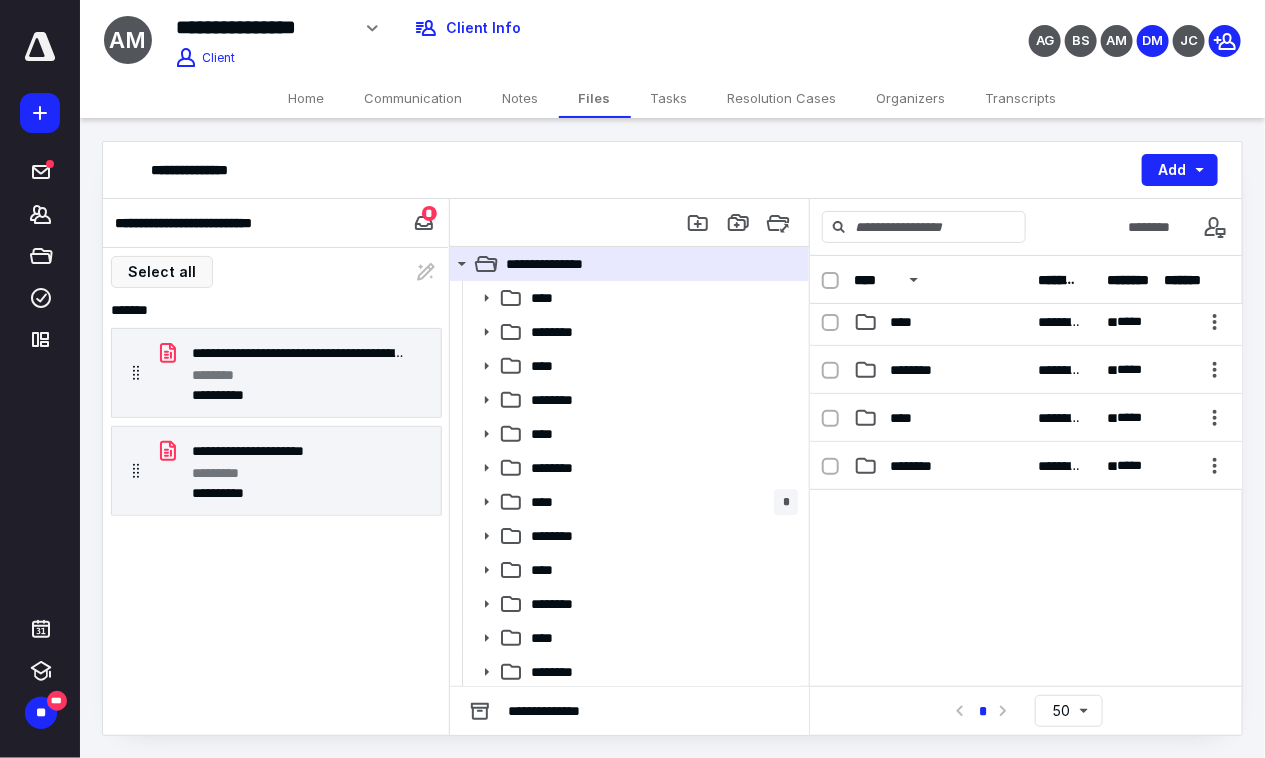 scroll, scrollTop: 390, scrollLeft: 0, axis: vertical 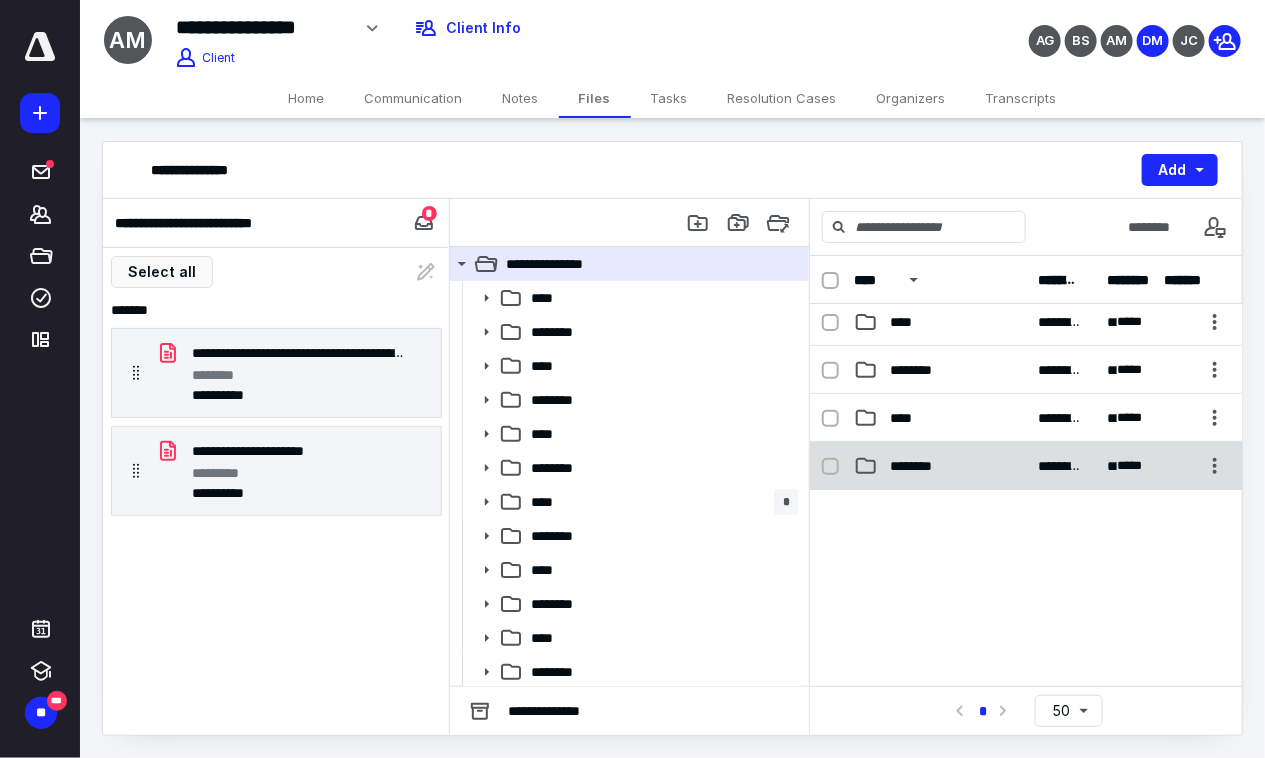 click on "**********" at bounding box center (1026, 466) 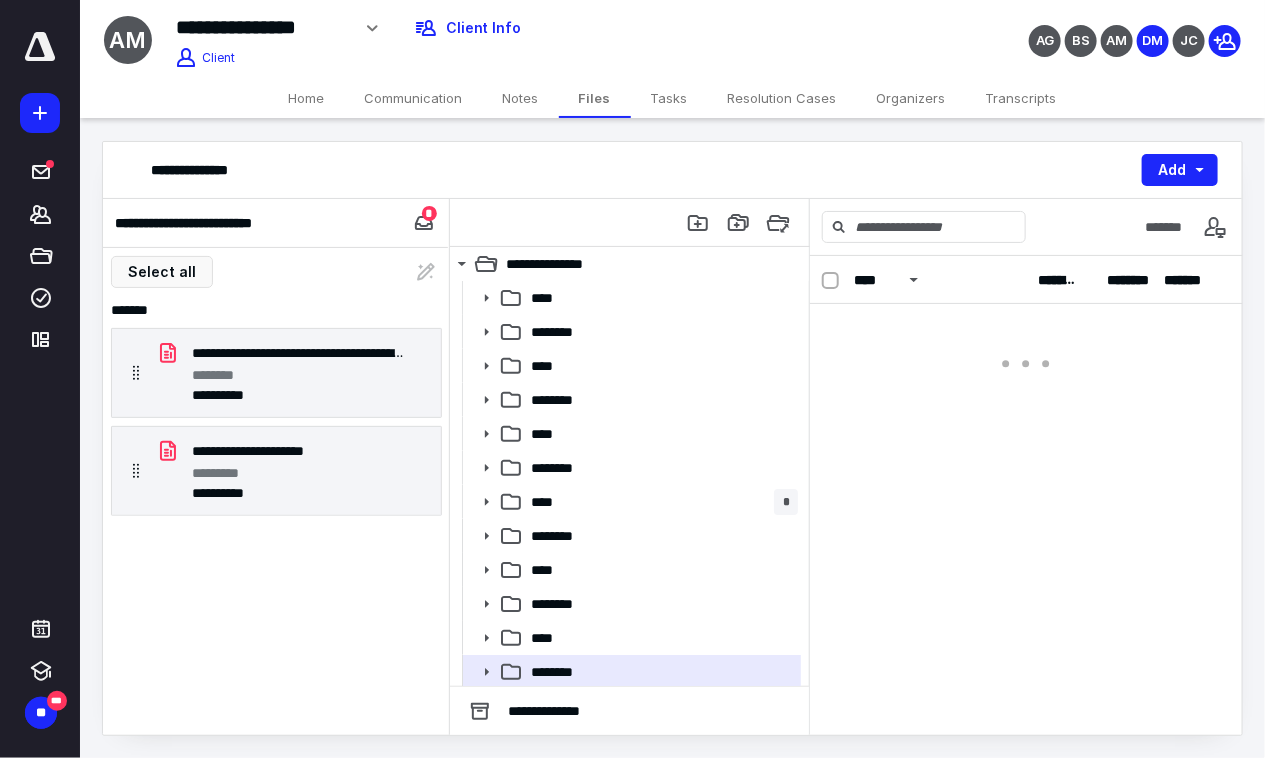 scroll, scrollTop: 0, scrollLeft: 0, axis: both 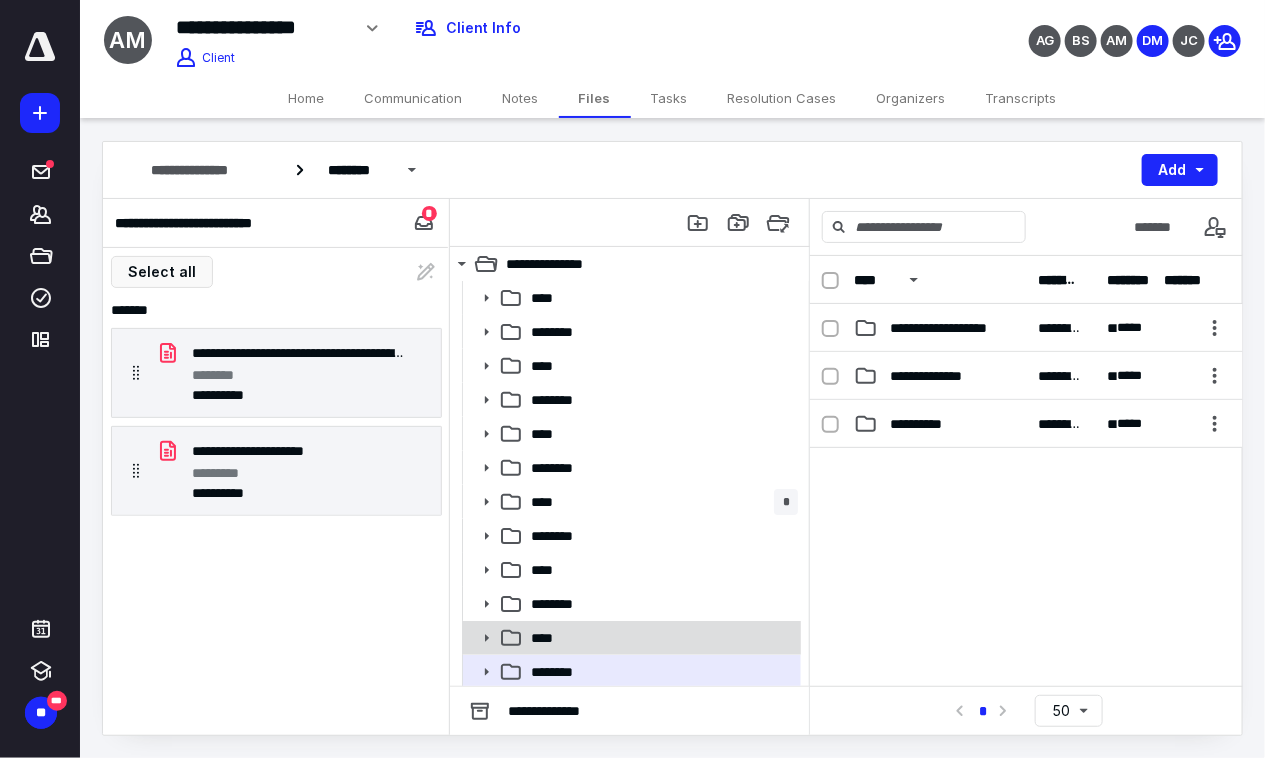click on "****" at bounding box center [660, 638] 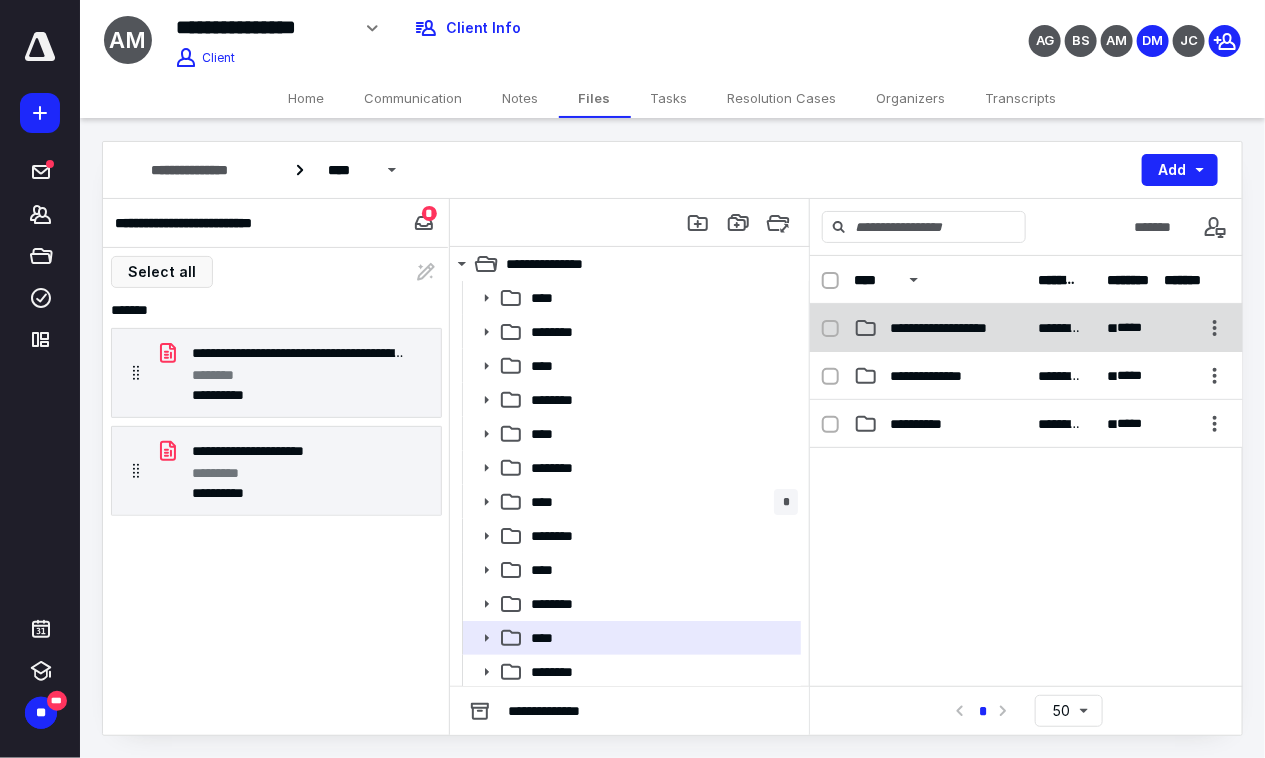 click on "**********" at bounding box center (940, 328) 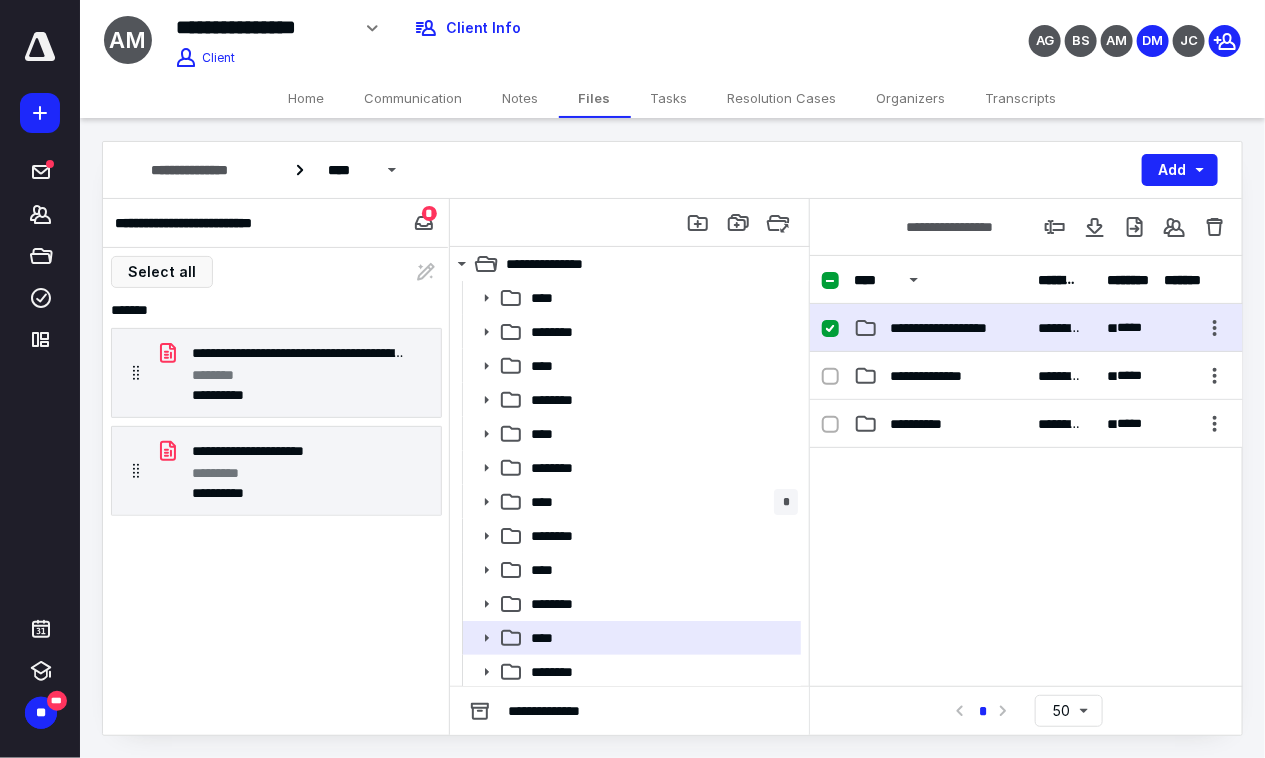 click on "**********" at bounding box center [940, 328] 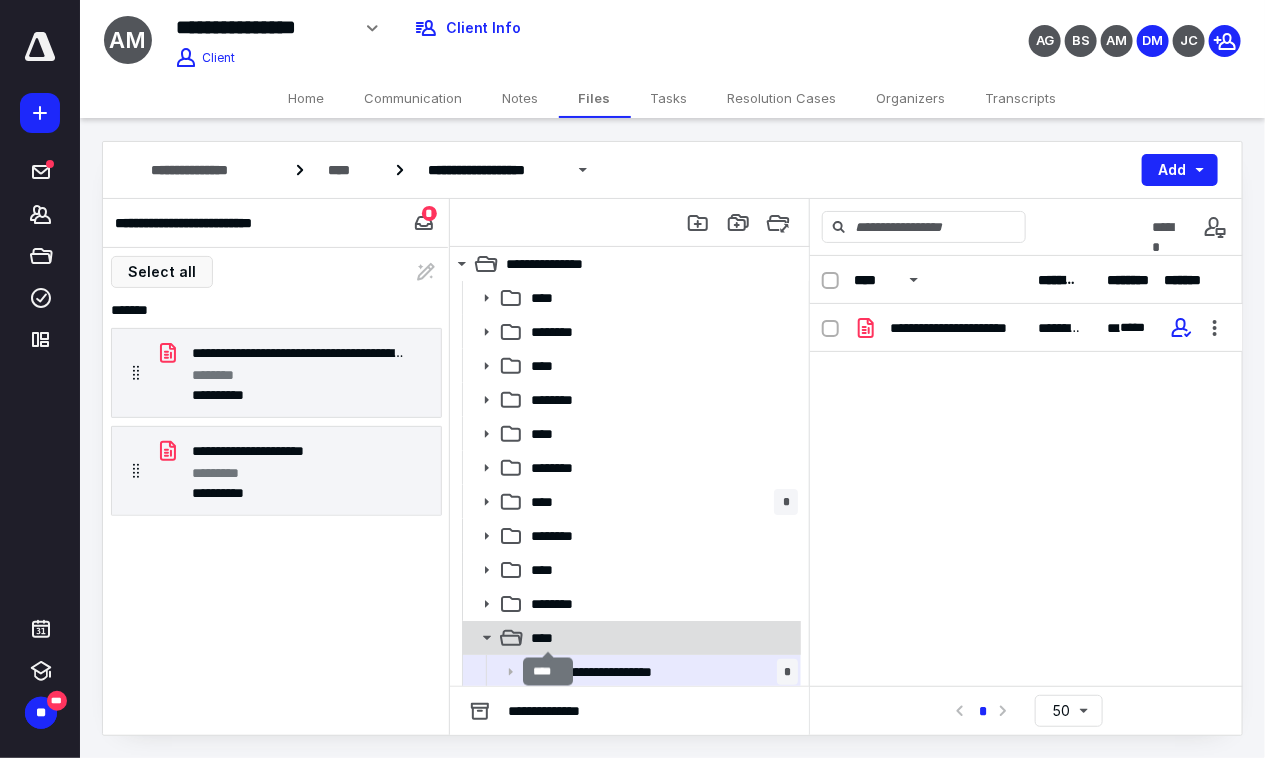 click on "****" at bounding box center [548, 638] 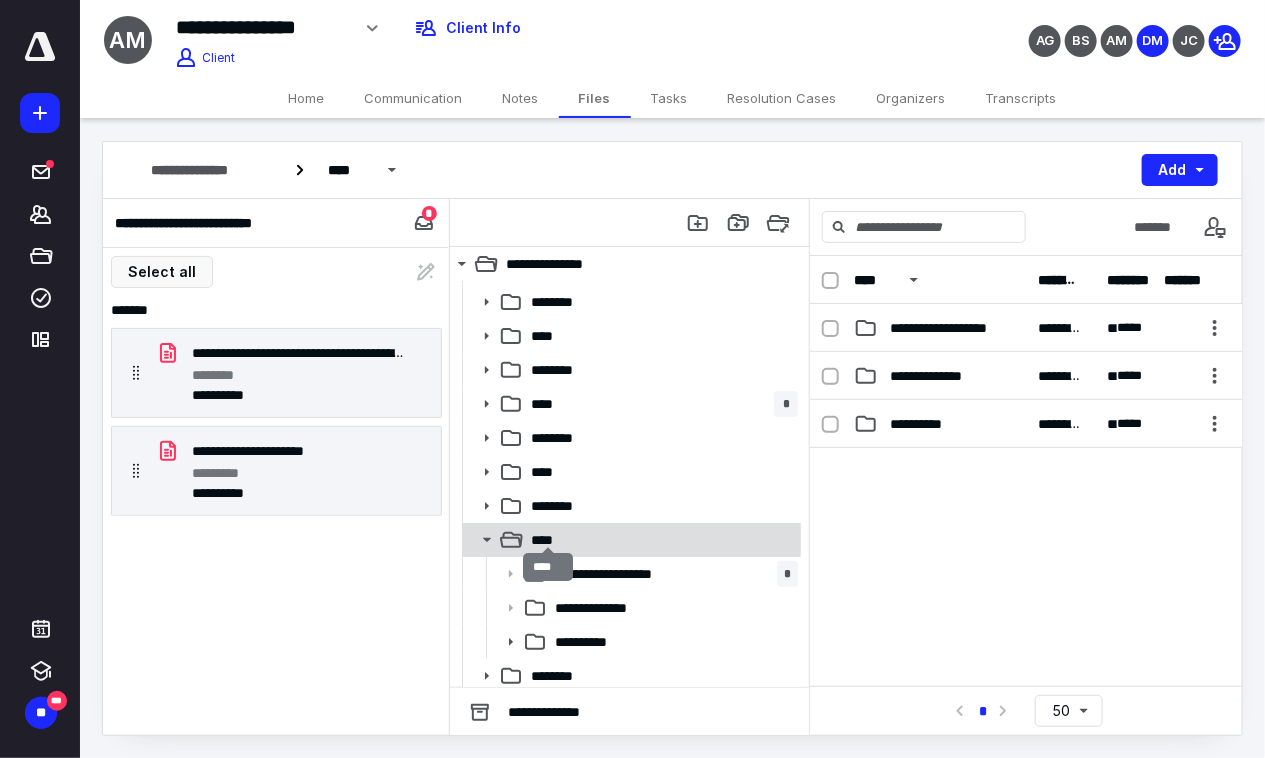 scroll, scrollTop: 104, scrollLeft: 0, axis: vertical 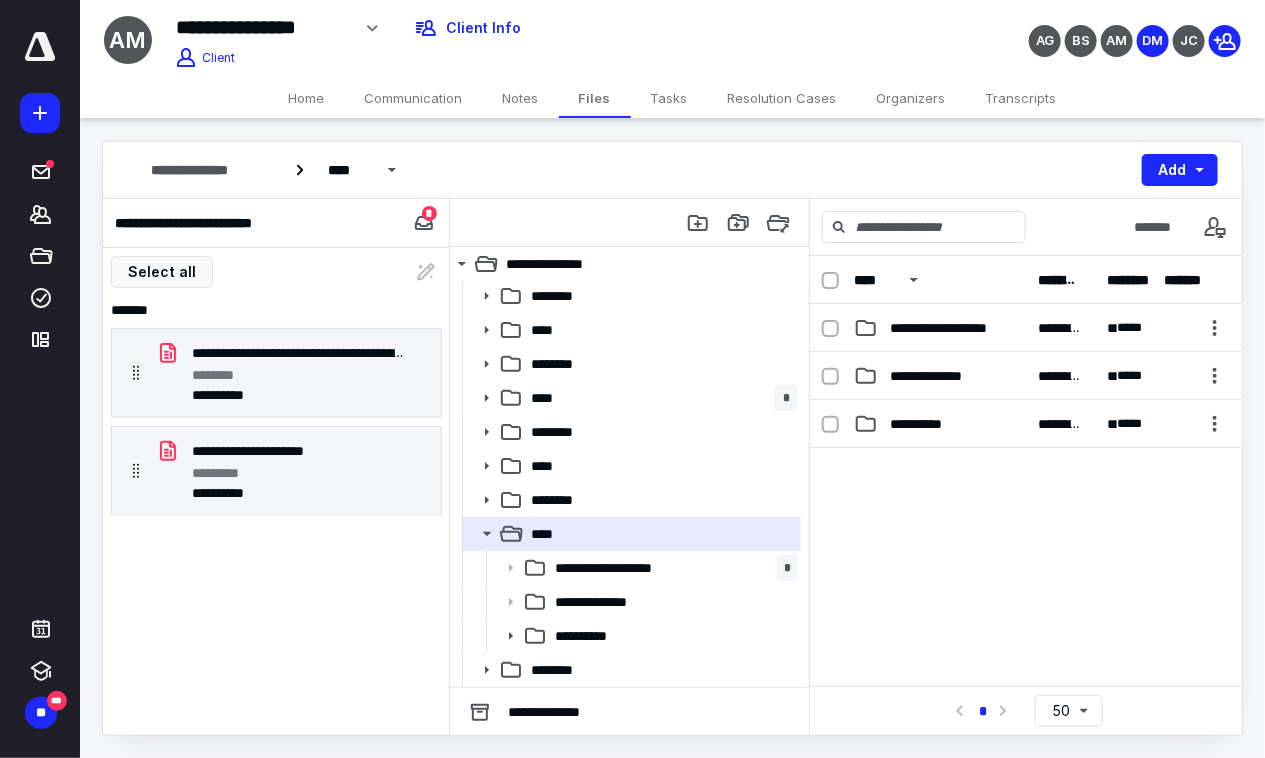 click on "********" at bounding box center [558, 670] 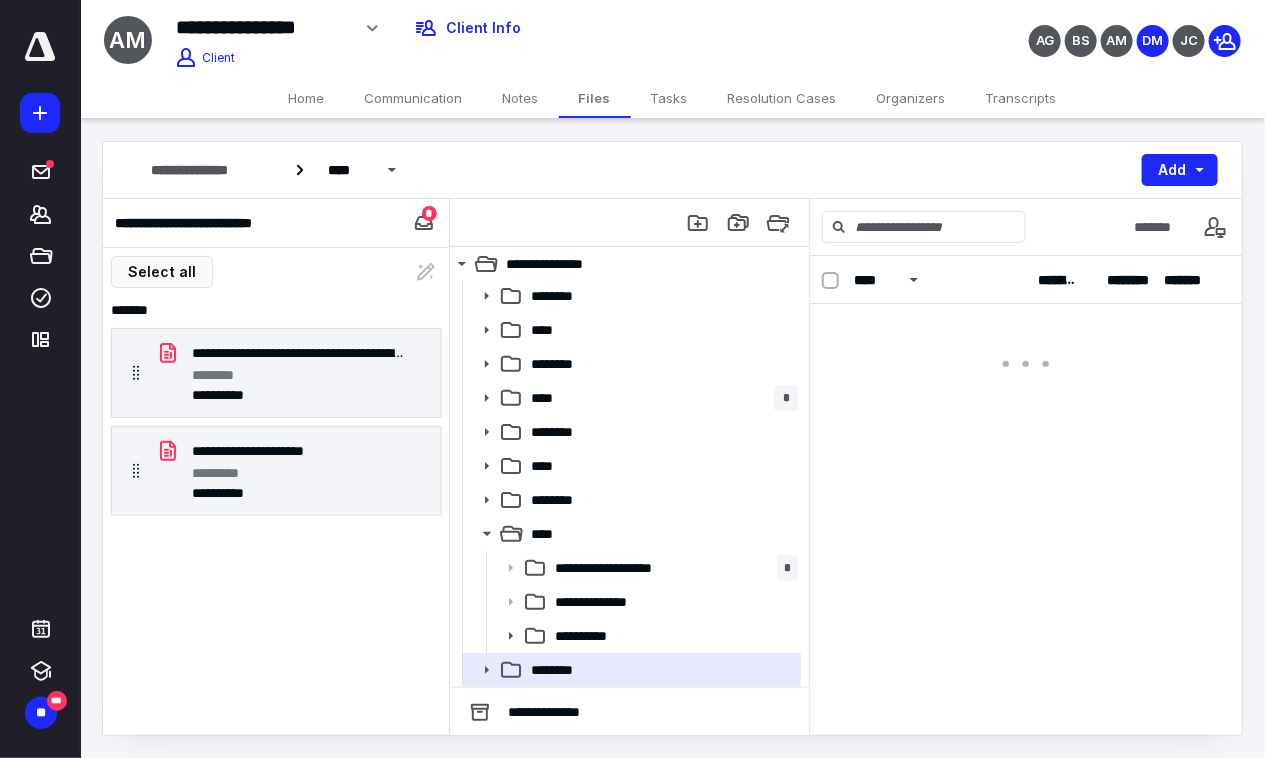 click on "********" at bounding box center (558, 670) 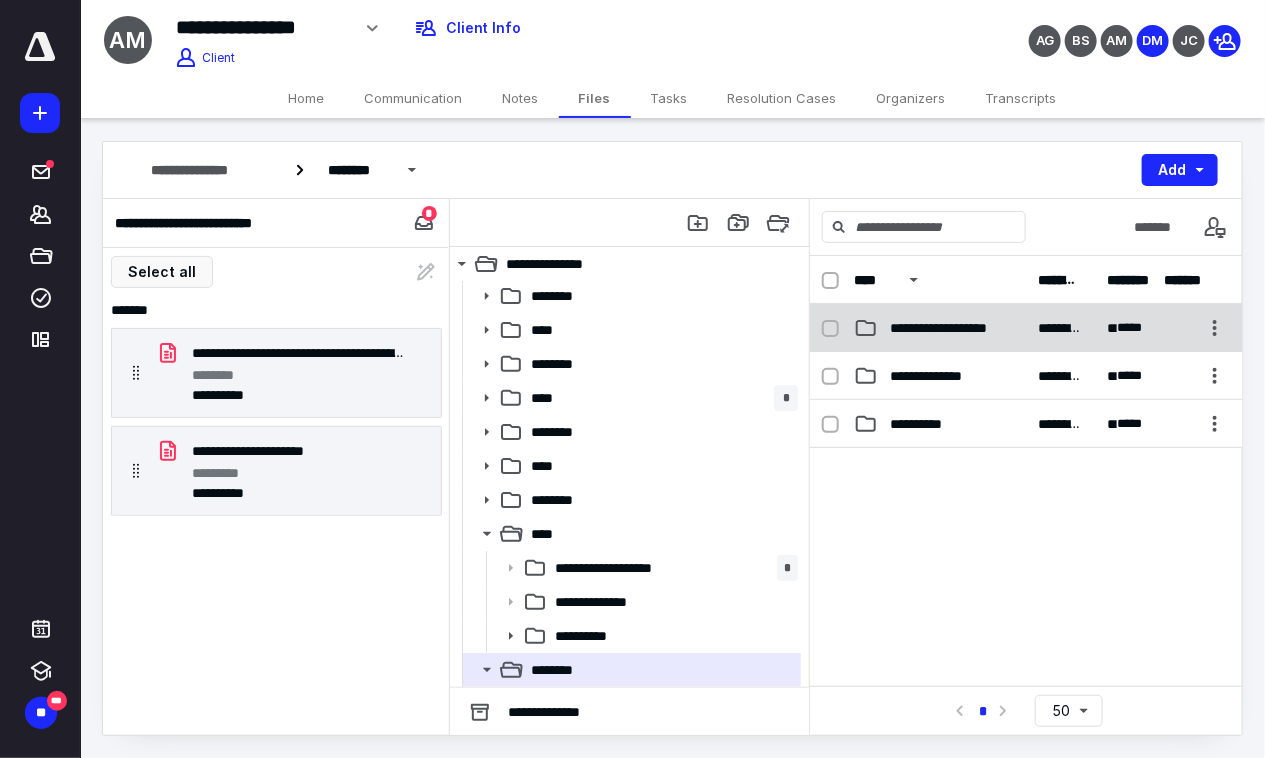 click on "**********" at bounding box center (949, 328) 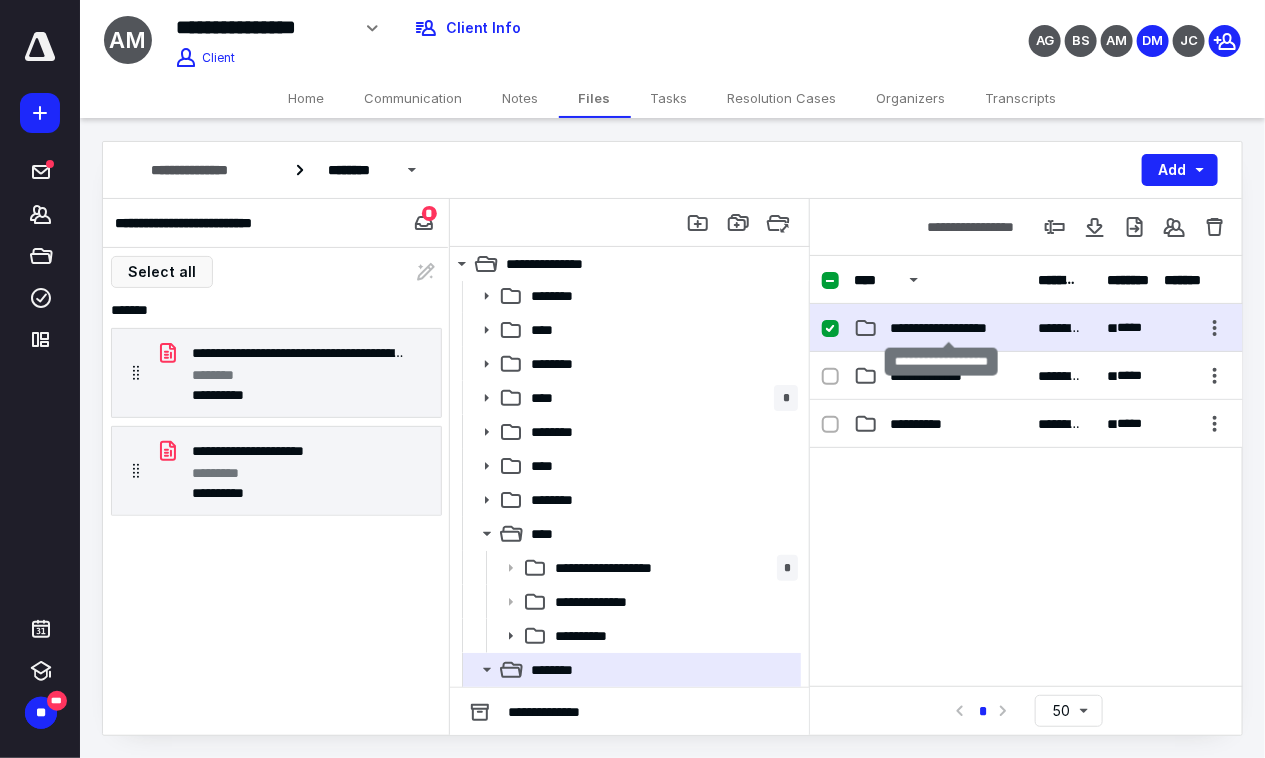 click on "**********" at bounding box center [949, 328] 